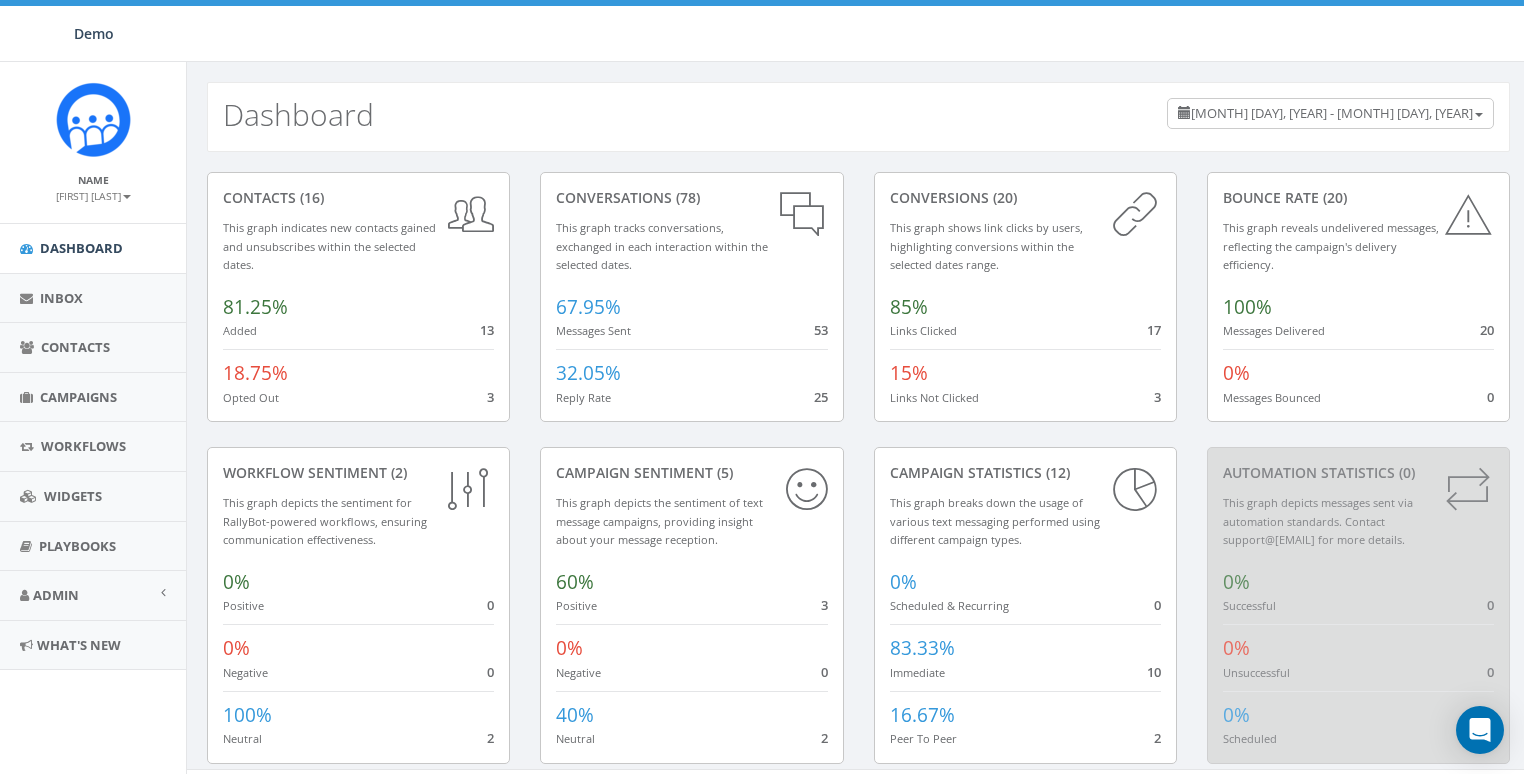 scroll, scrollTop: 0, scrollLeft: 0, axis: both 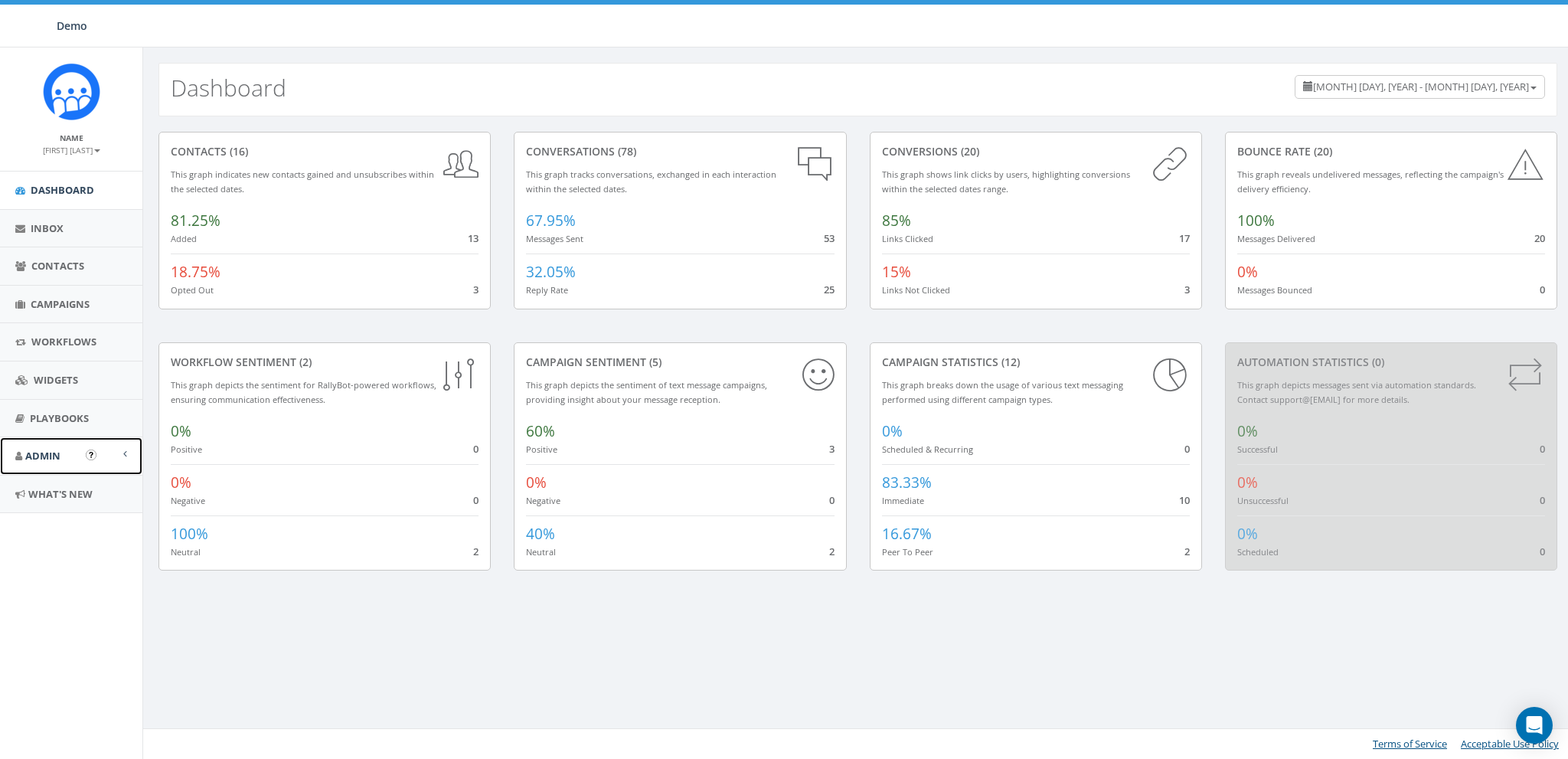 click on "Admin" at bounding box center (43, 456) 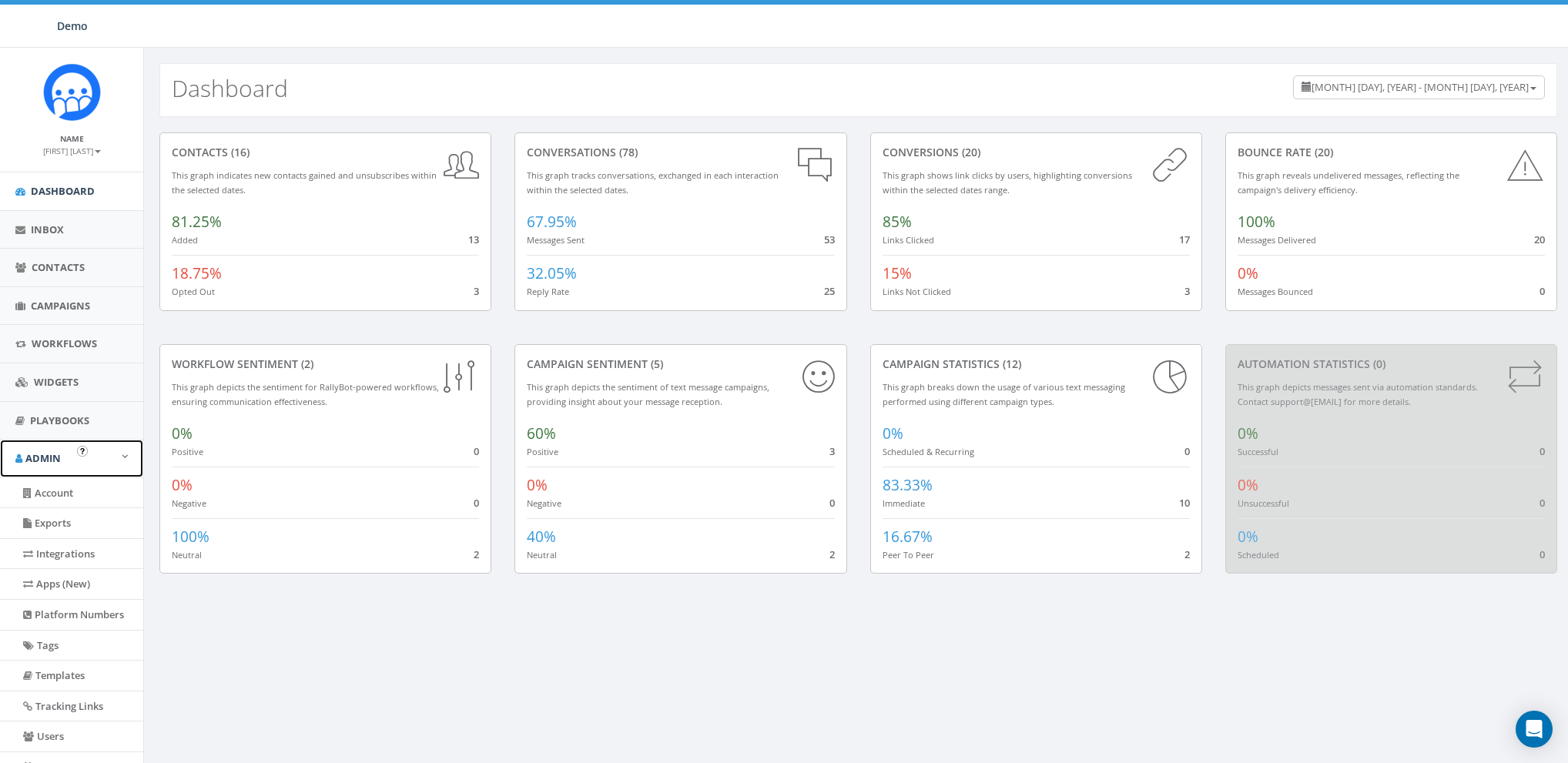 scroll, scrollTop: 98, scrollLeft: 0, axis: vertical 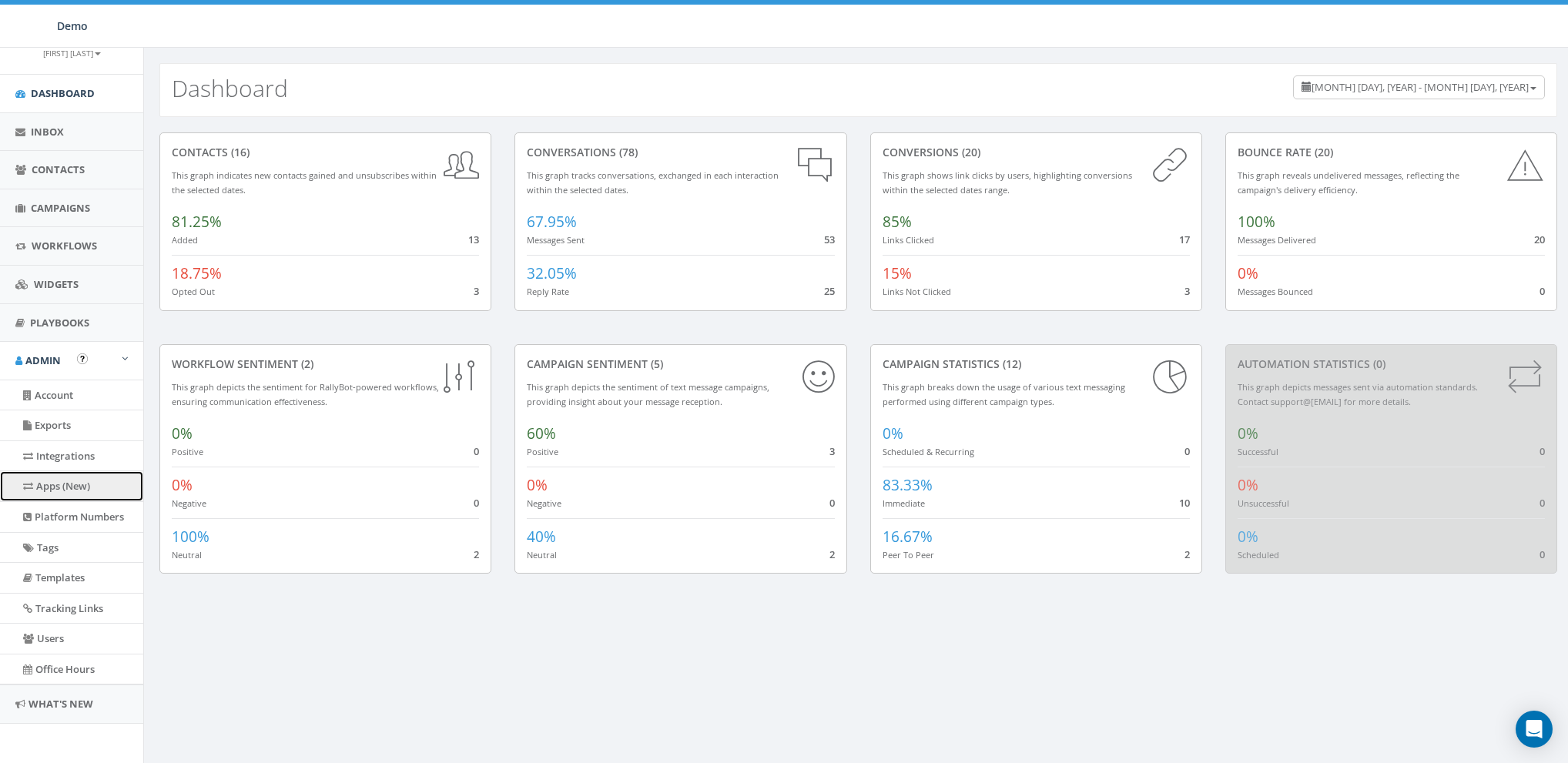 click on "Apps (New)" at bounding box center (72, 486) 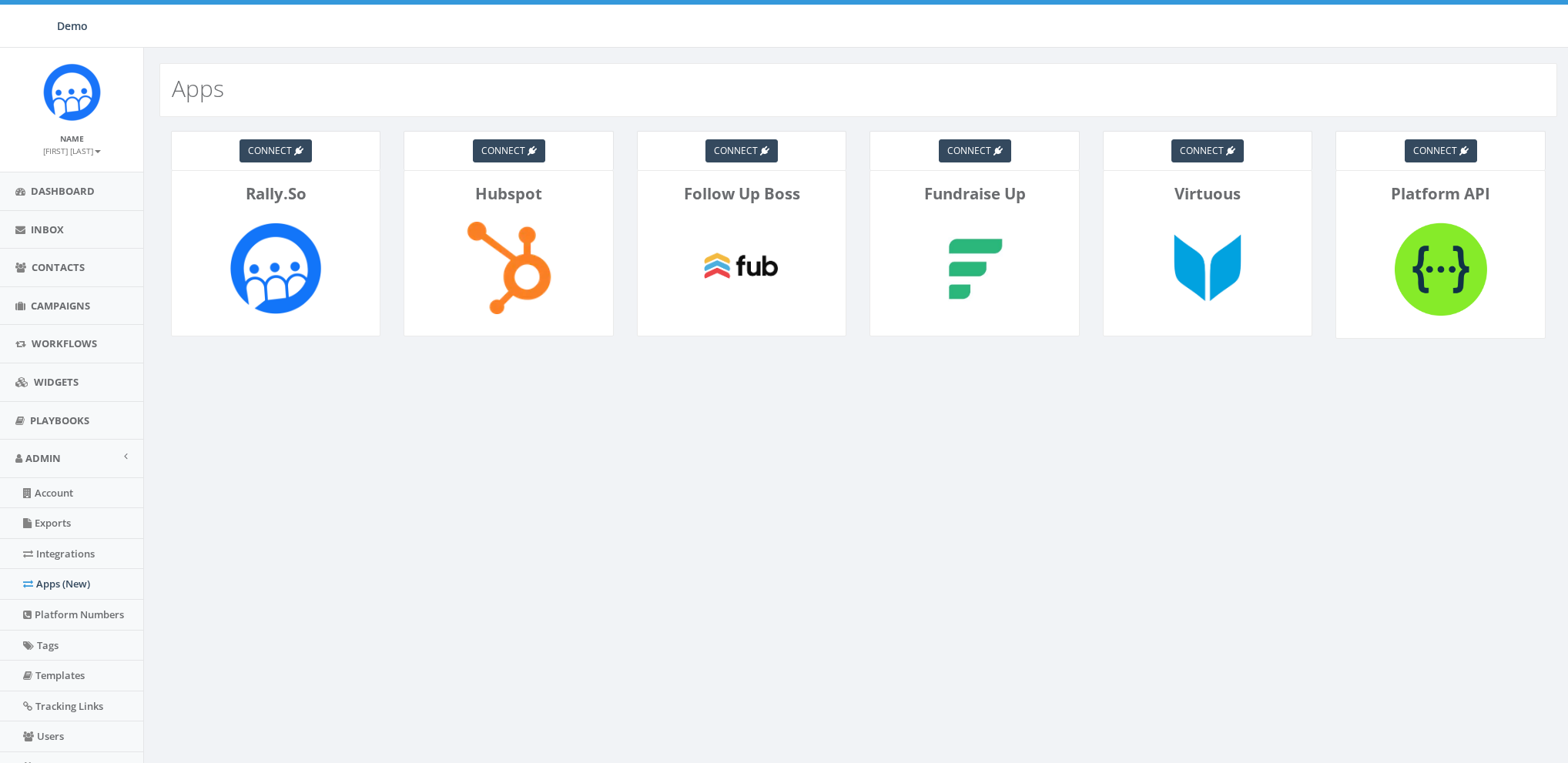 scroll, scrollTop: 0, scrollLeft: 0, axis: both 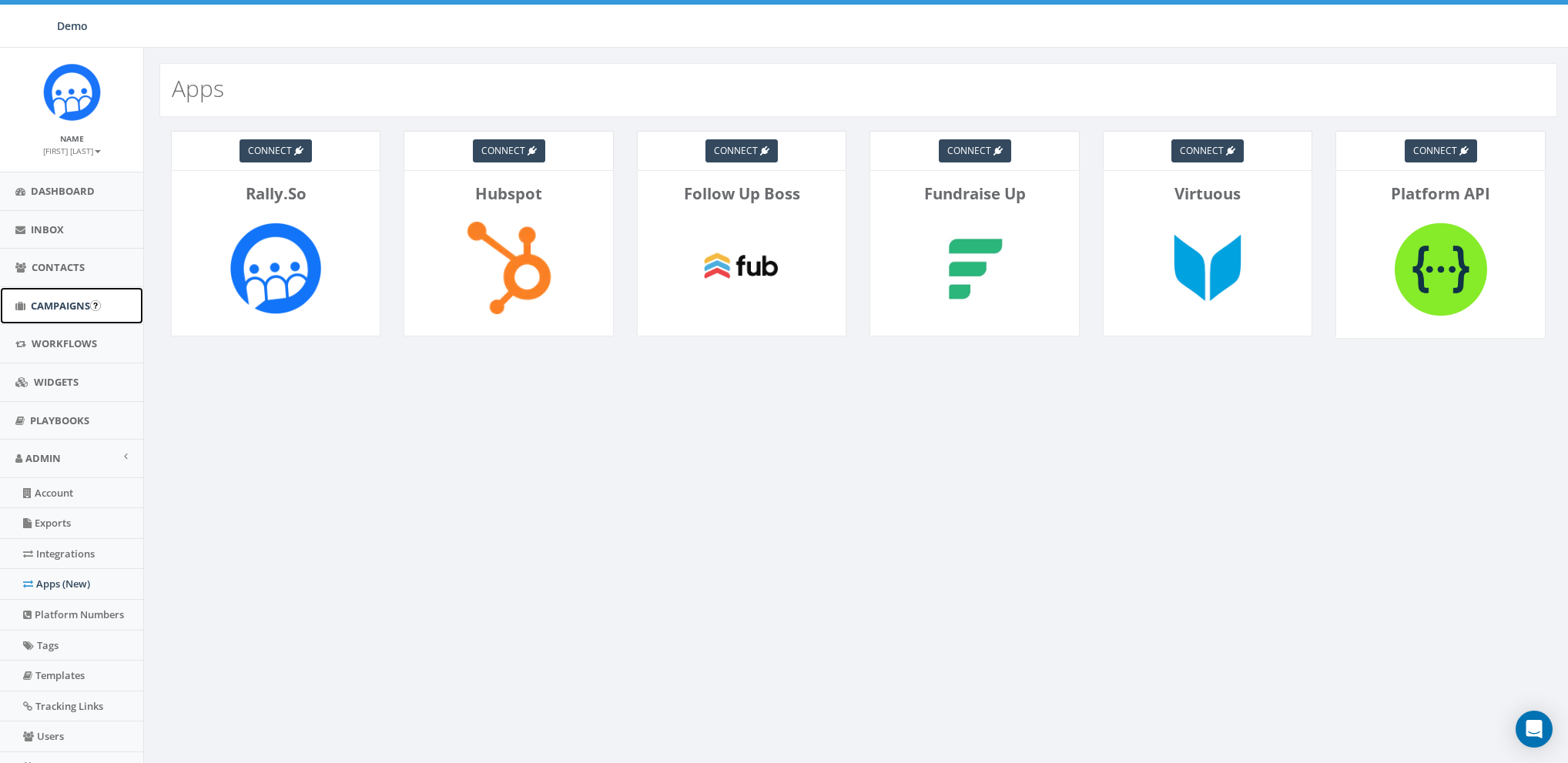 click on "Campaigns" at bounding box center [60, 306] 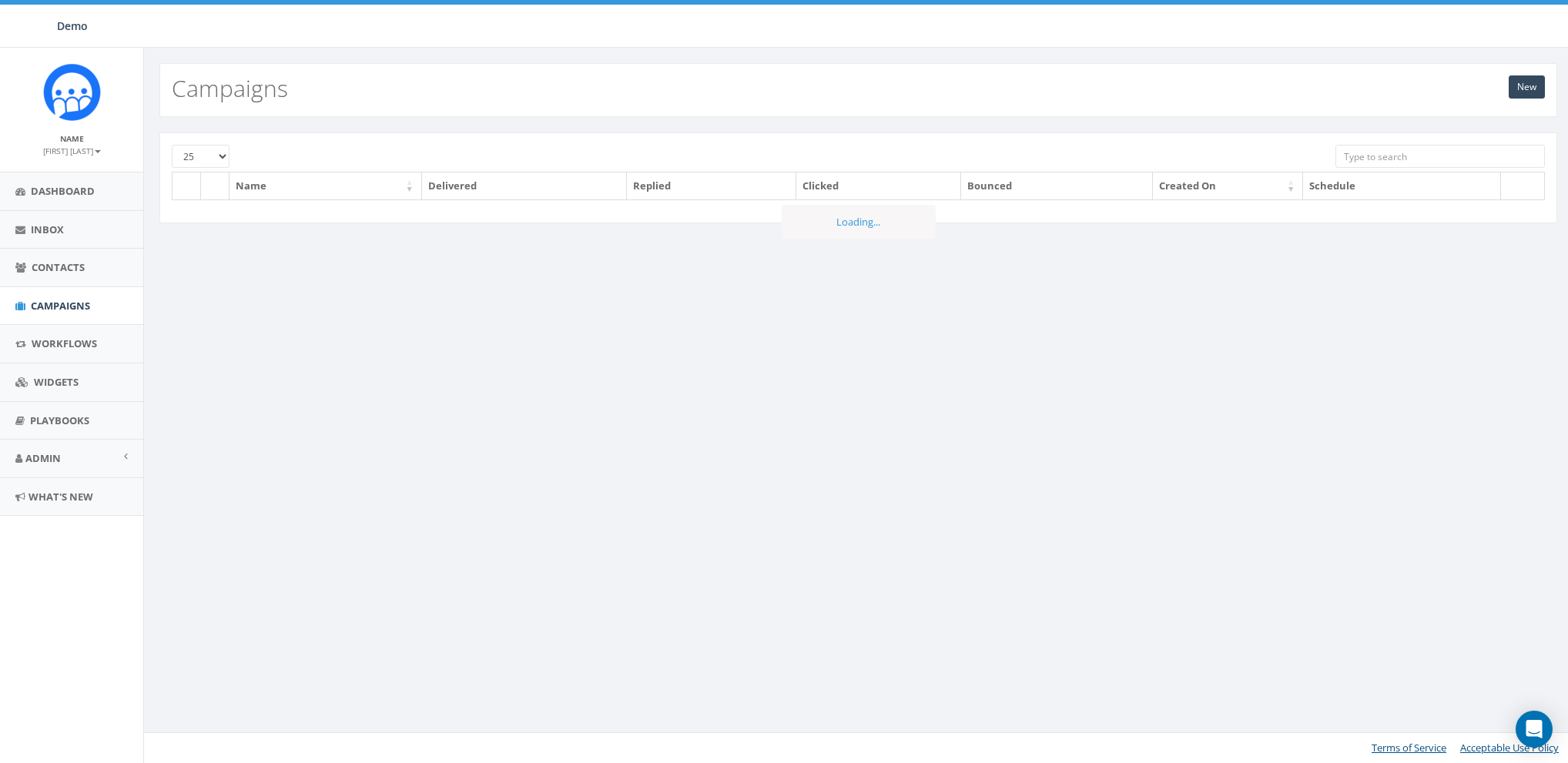 scroll, scrollTop: 0, scrollLeft: 0, axis: both 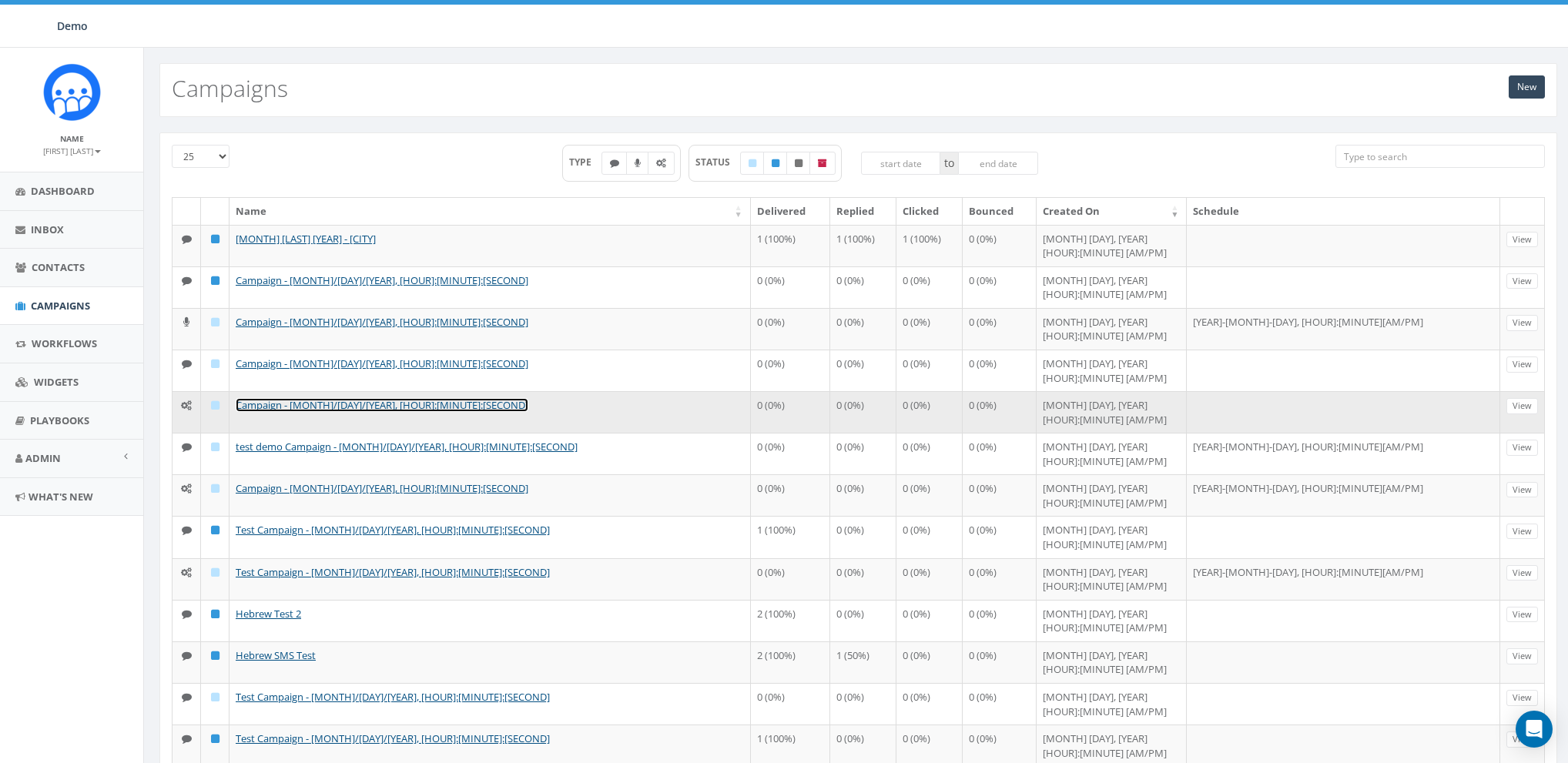 click on "Campaign - [MONTH]/[DAY]/[YEAR], [HOUR]:[MINUTE]:[SECOND]" at bounding box center [382, 405] 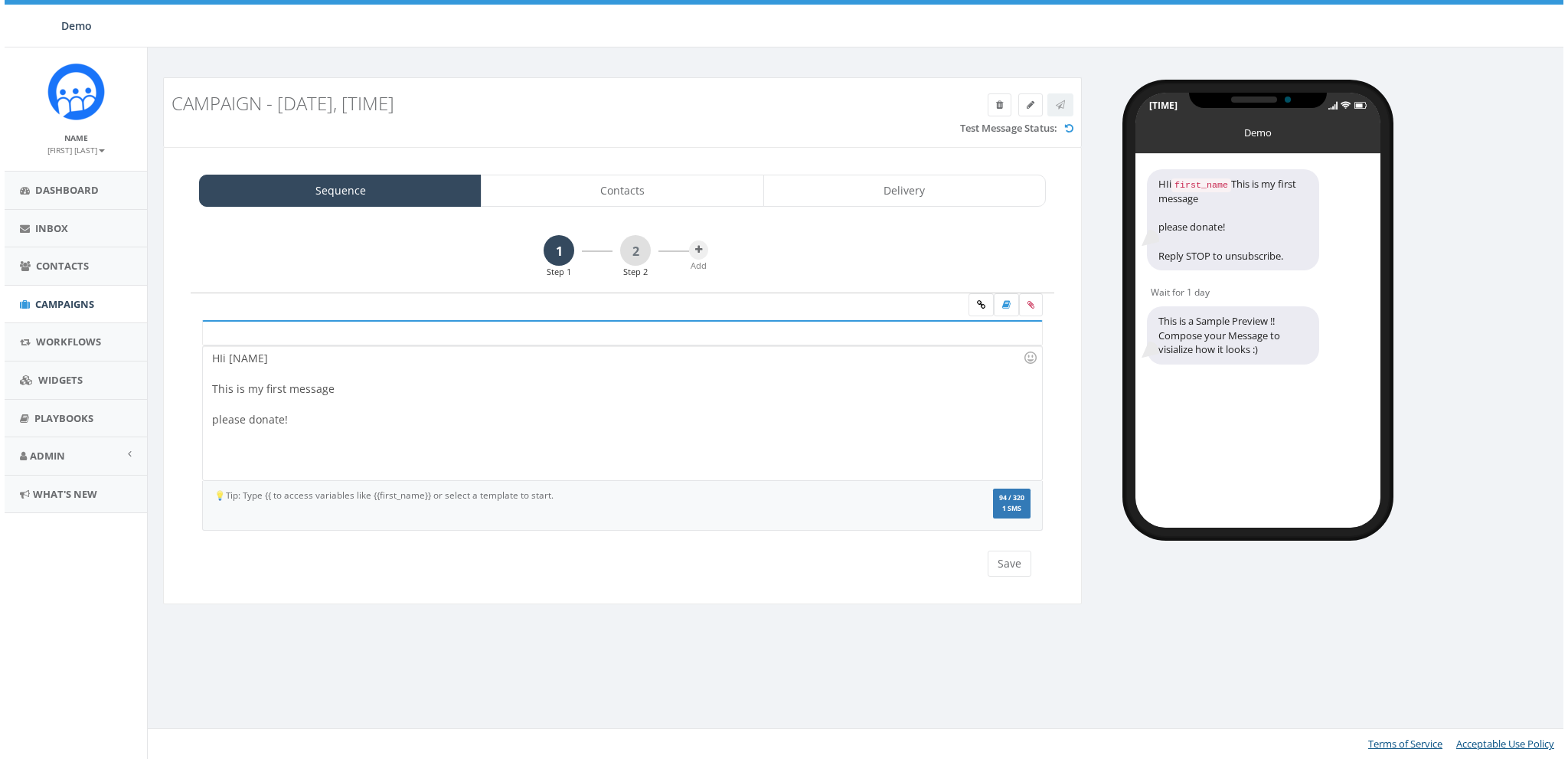 scroll, scrollTop: 0, scrollLeft: 0, axis: both 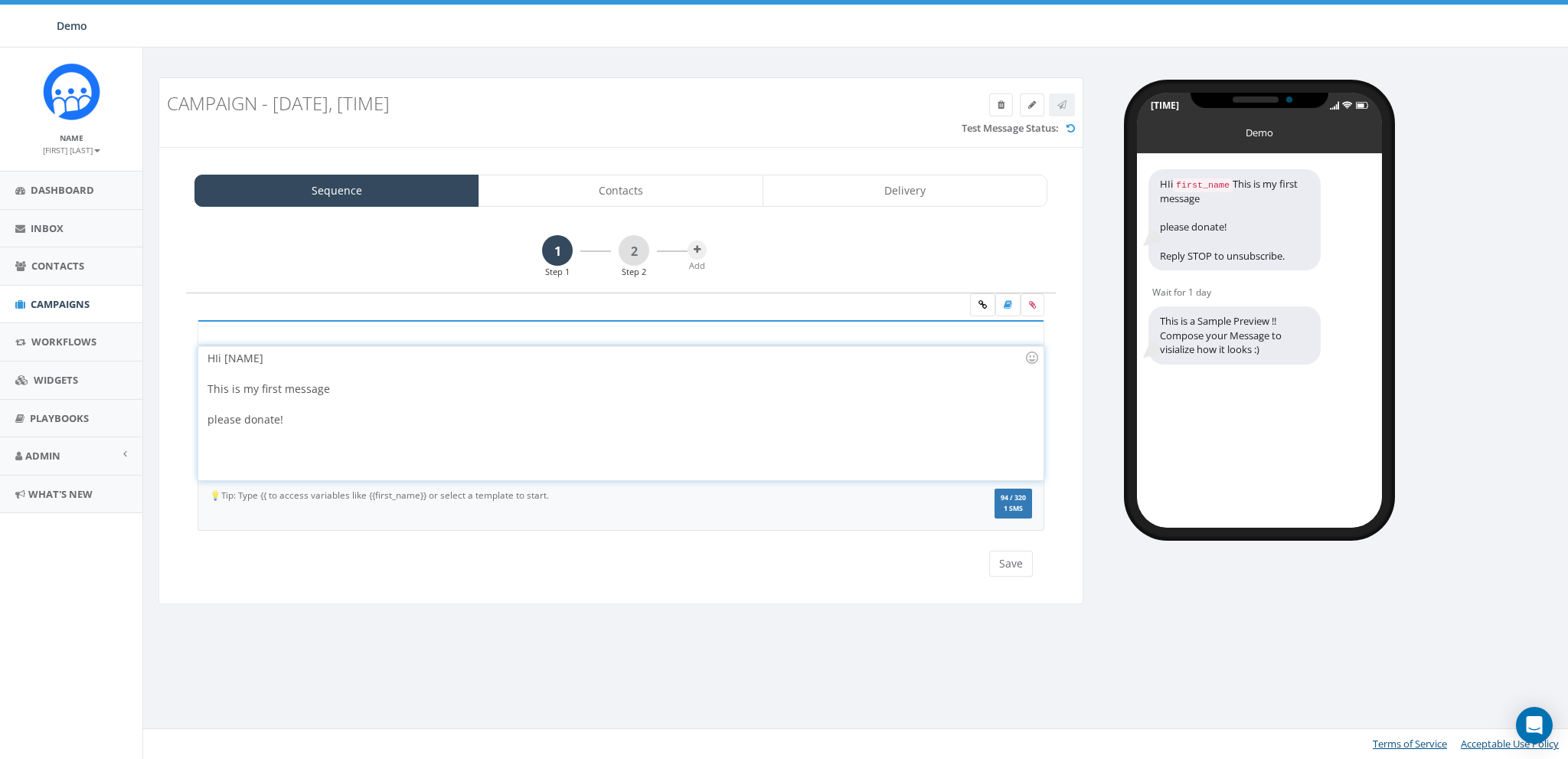 click on "HIi {{first_name}}  This is my first message please donate!" at bounding box center (620, 413) 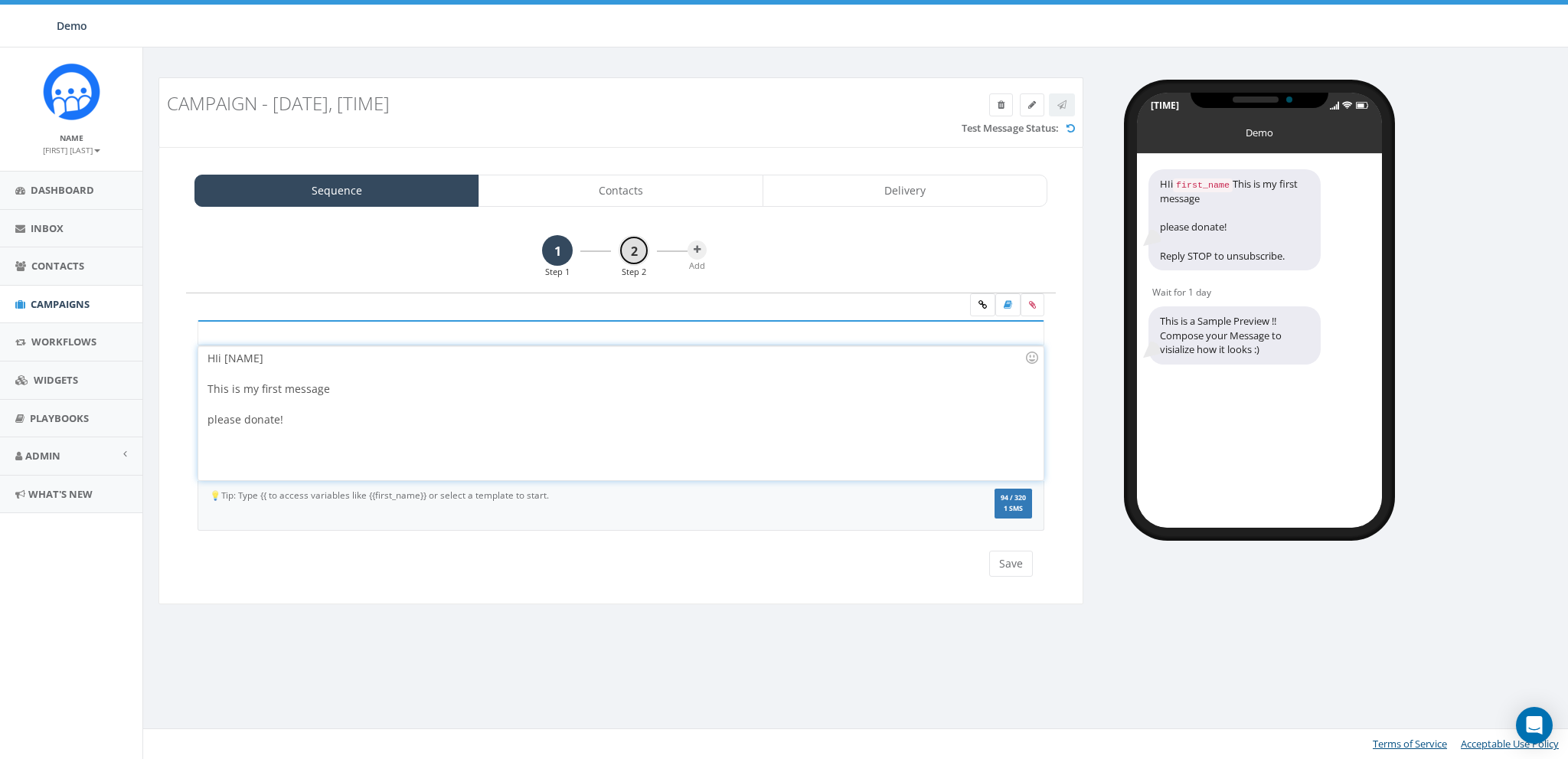 click on "2" at bounding box center (634, 250) 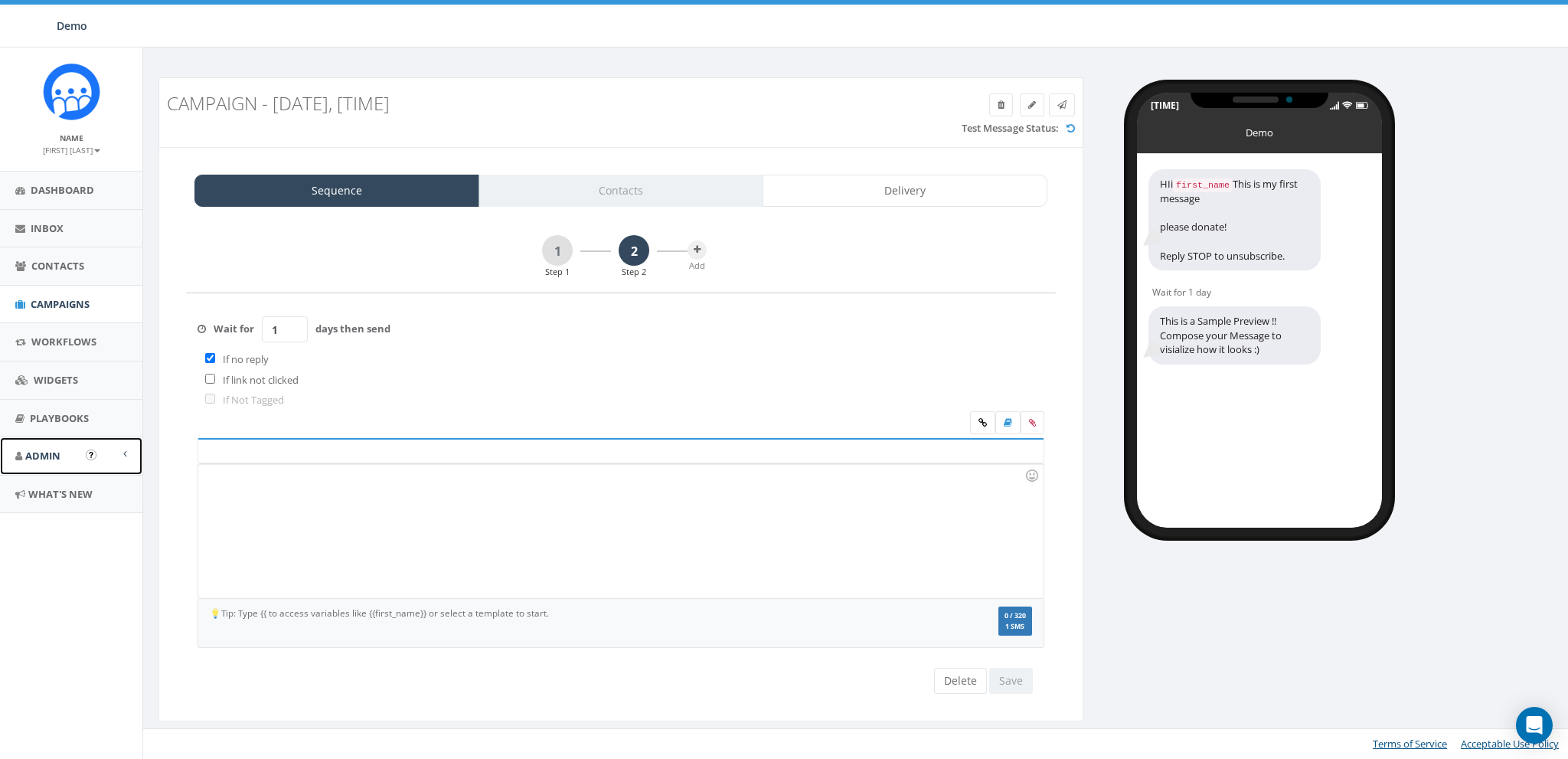 click on "Admin" at bounding box center (43, 456) 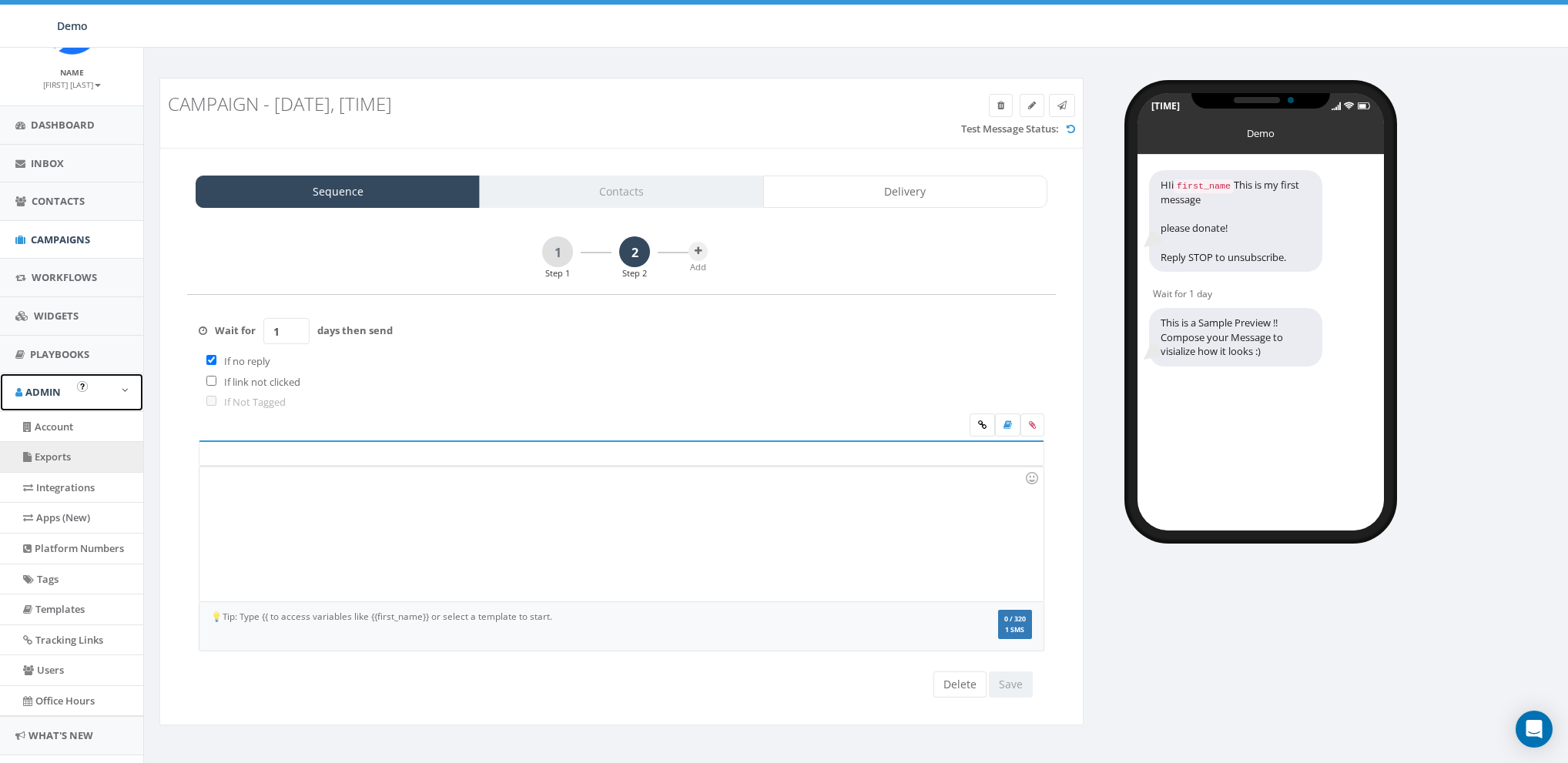 scroll, scrollTop: 72, scrollLeft: 0, axis: vertical 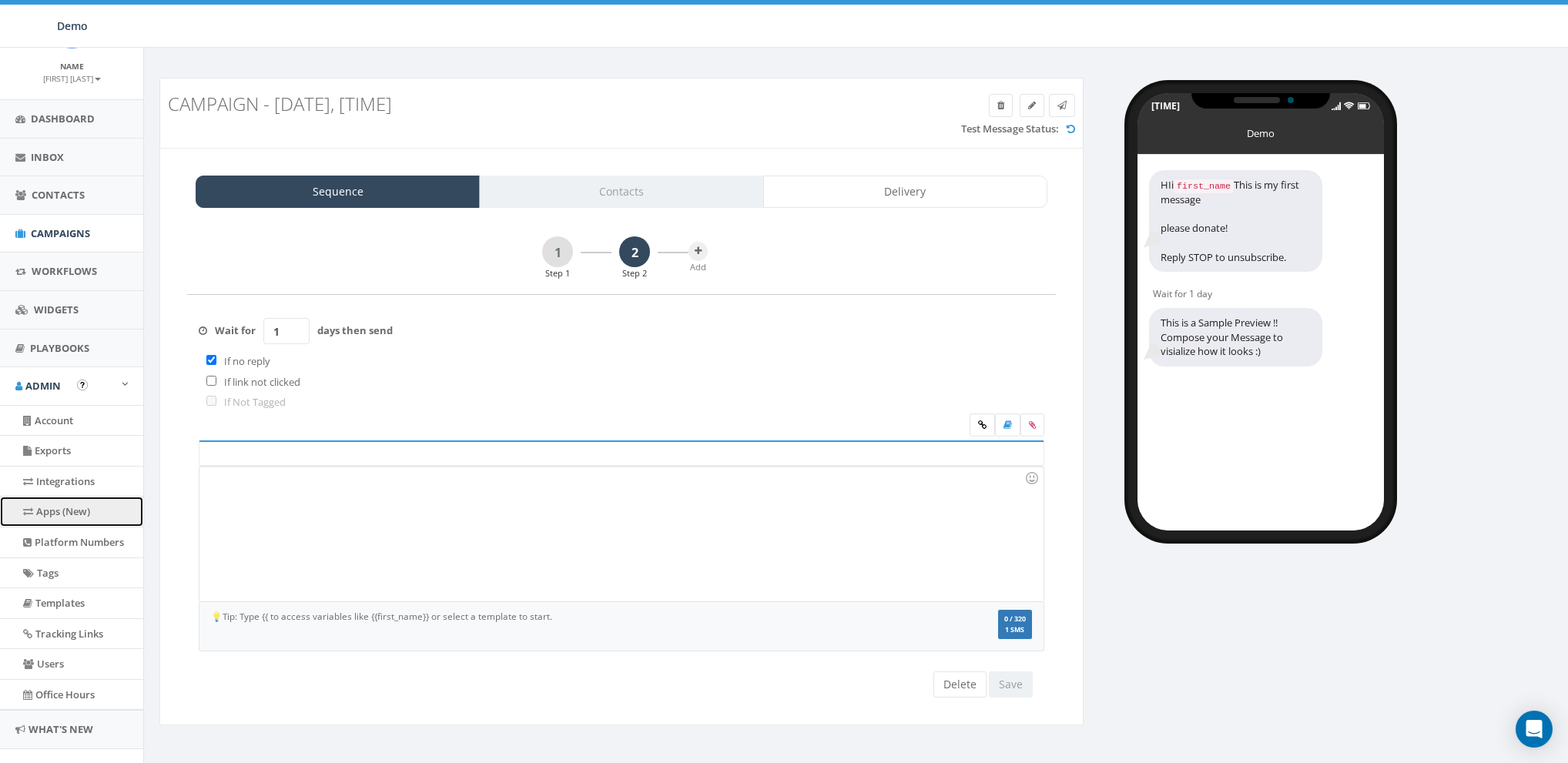 click on "Apps (New)" at bounding box center (72, 511) 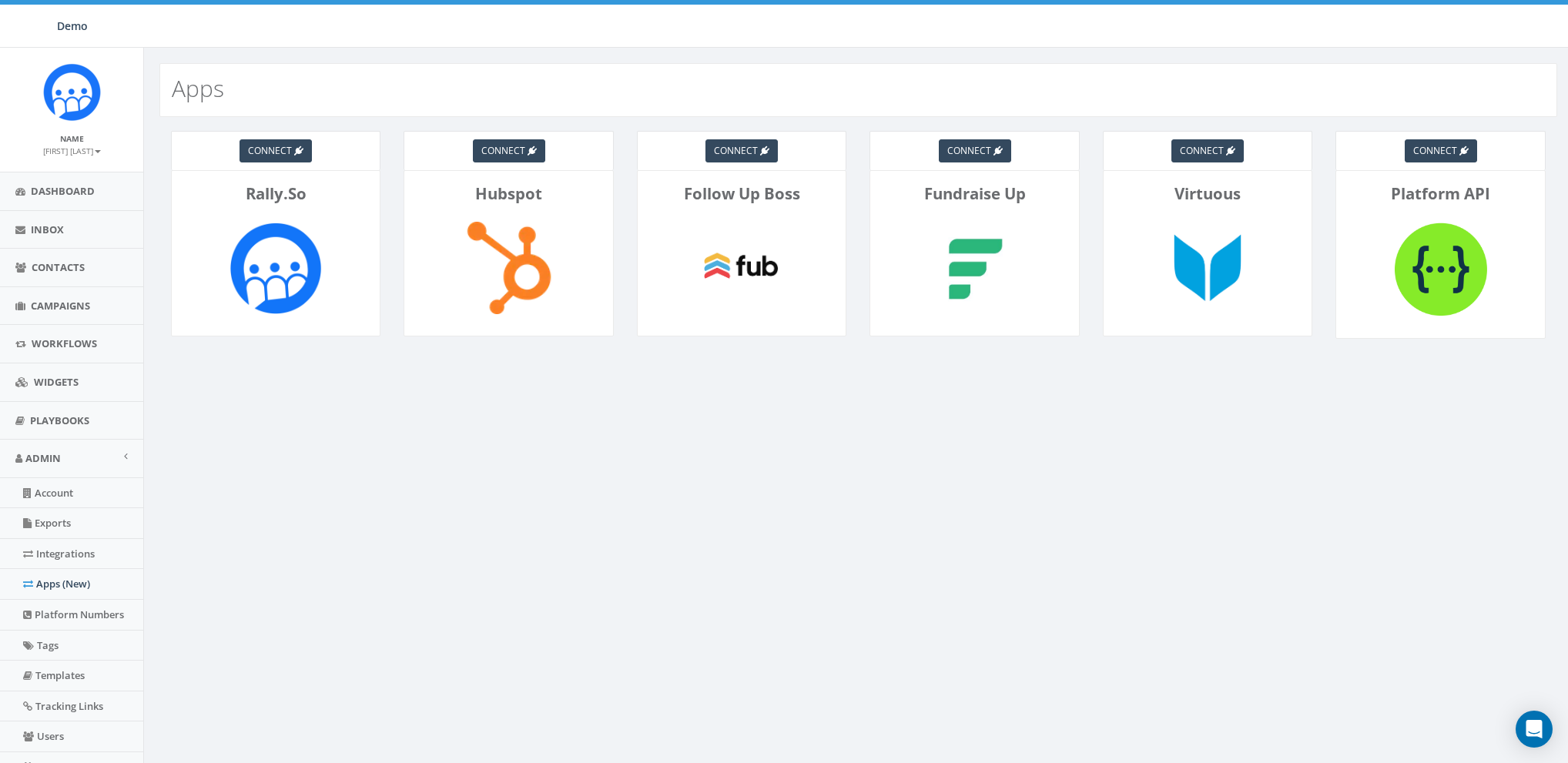scroll, scrollTop: 0, scrollLeft: 0, axis: both 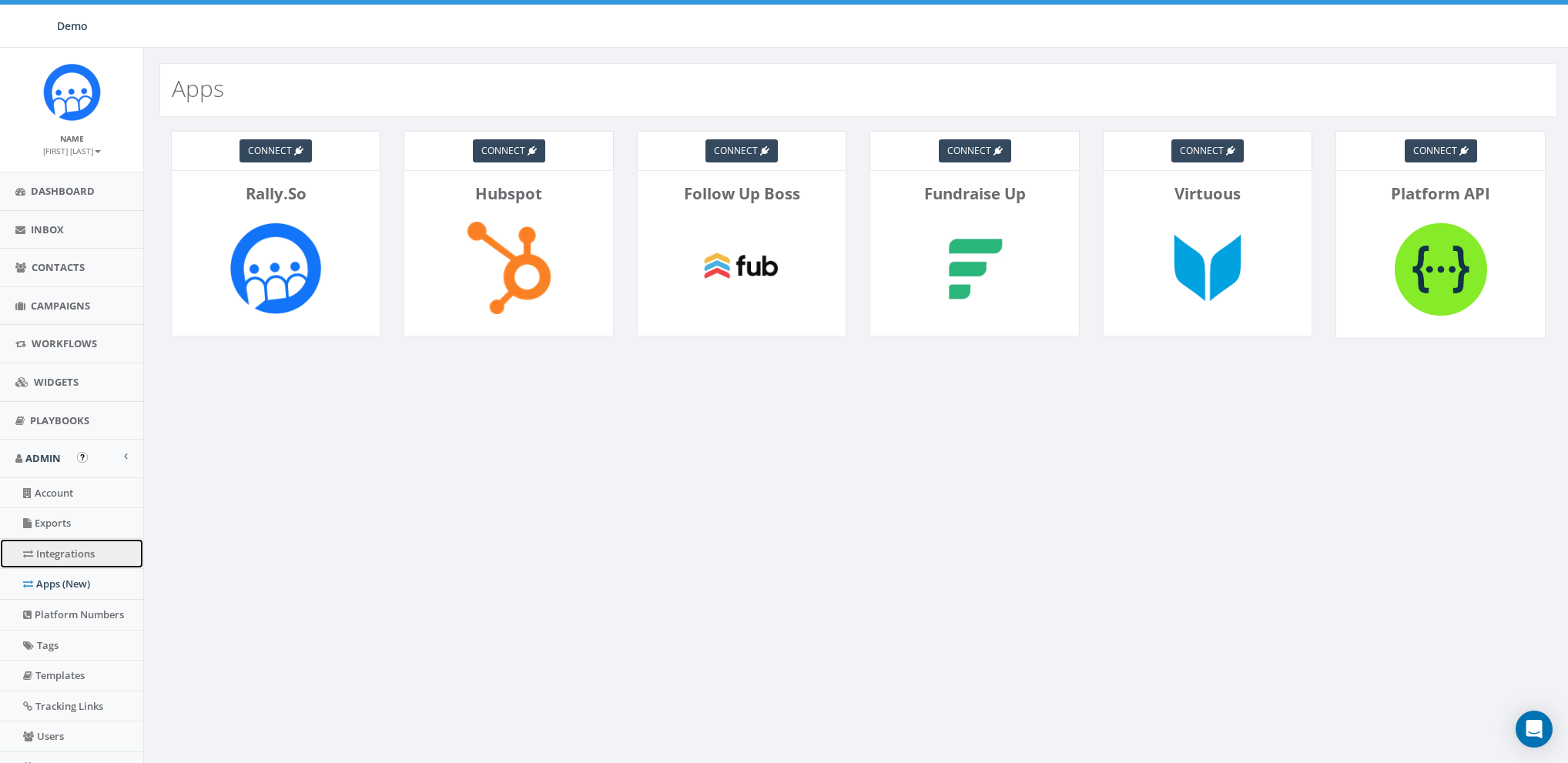 click on "Integrations" at bounding box center [72, 554] 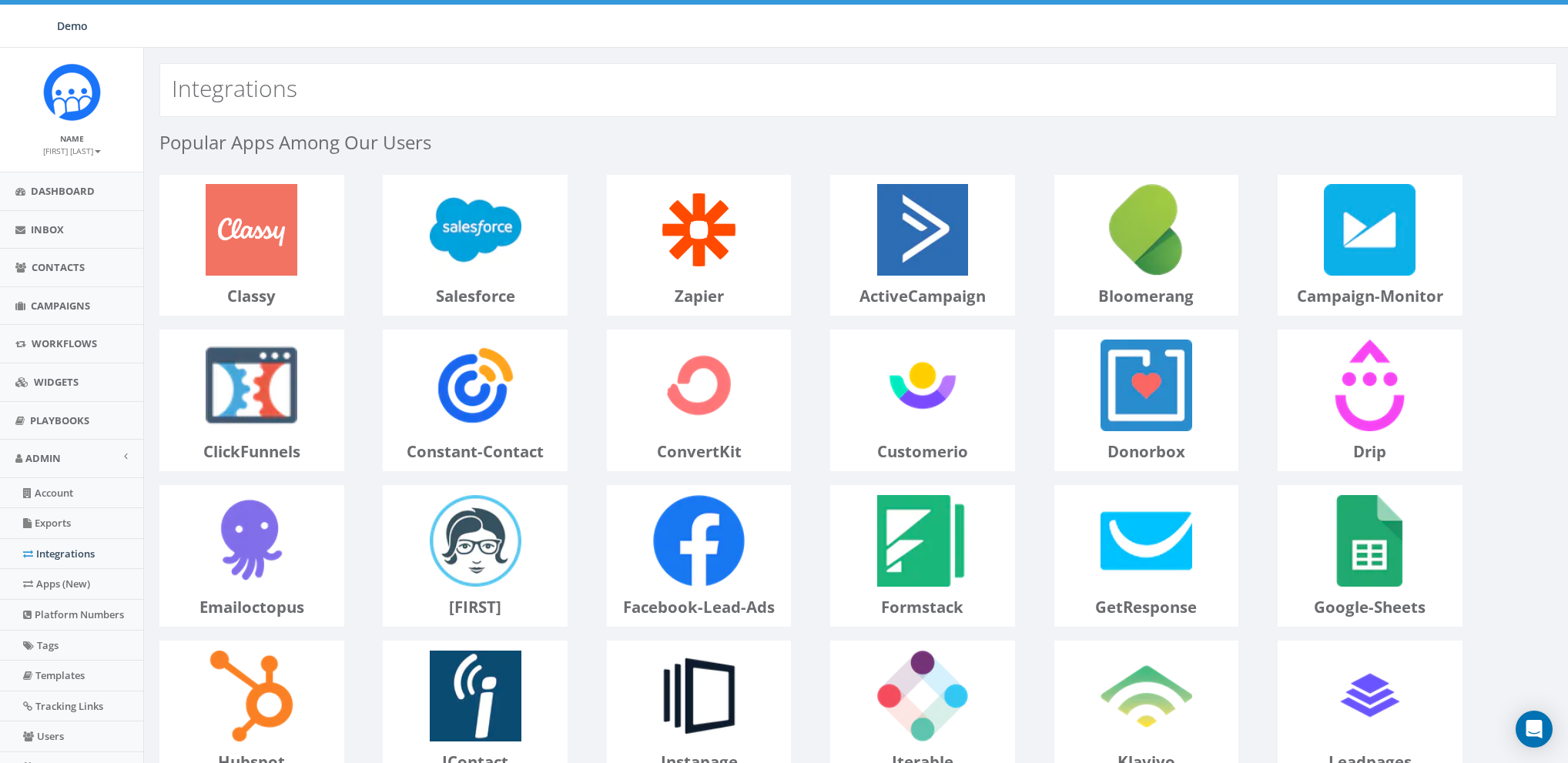 scroll, scrollTop: 0, scrollLeft: 0, axis: both 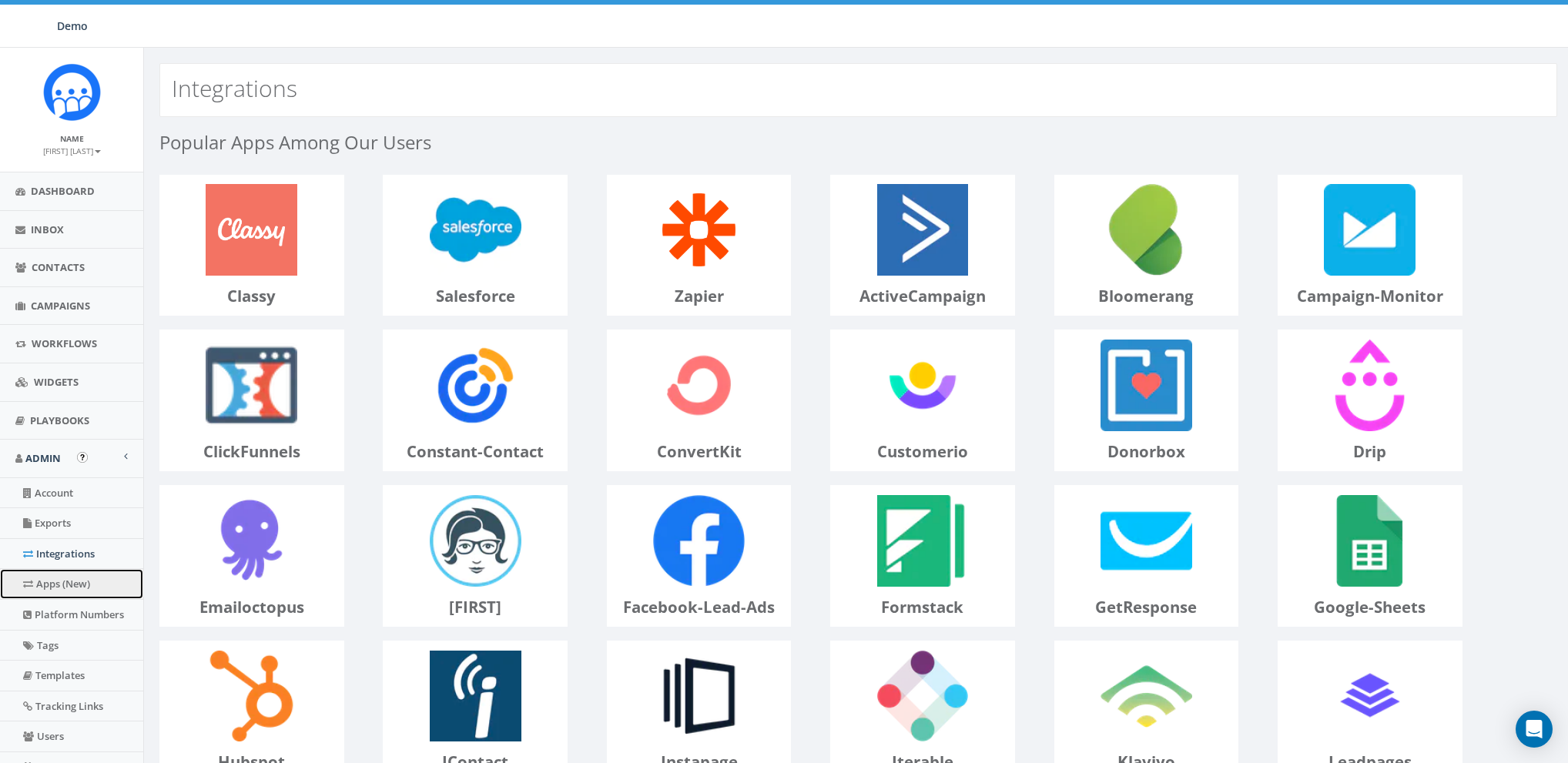 click on "Apps (New)" at bounding box center (72, 584) 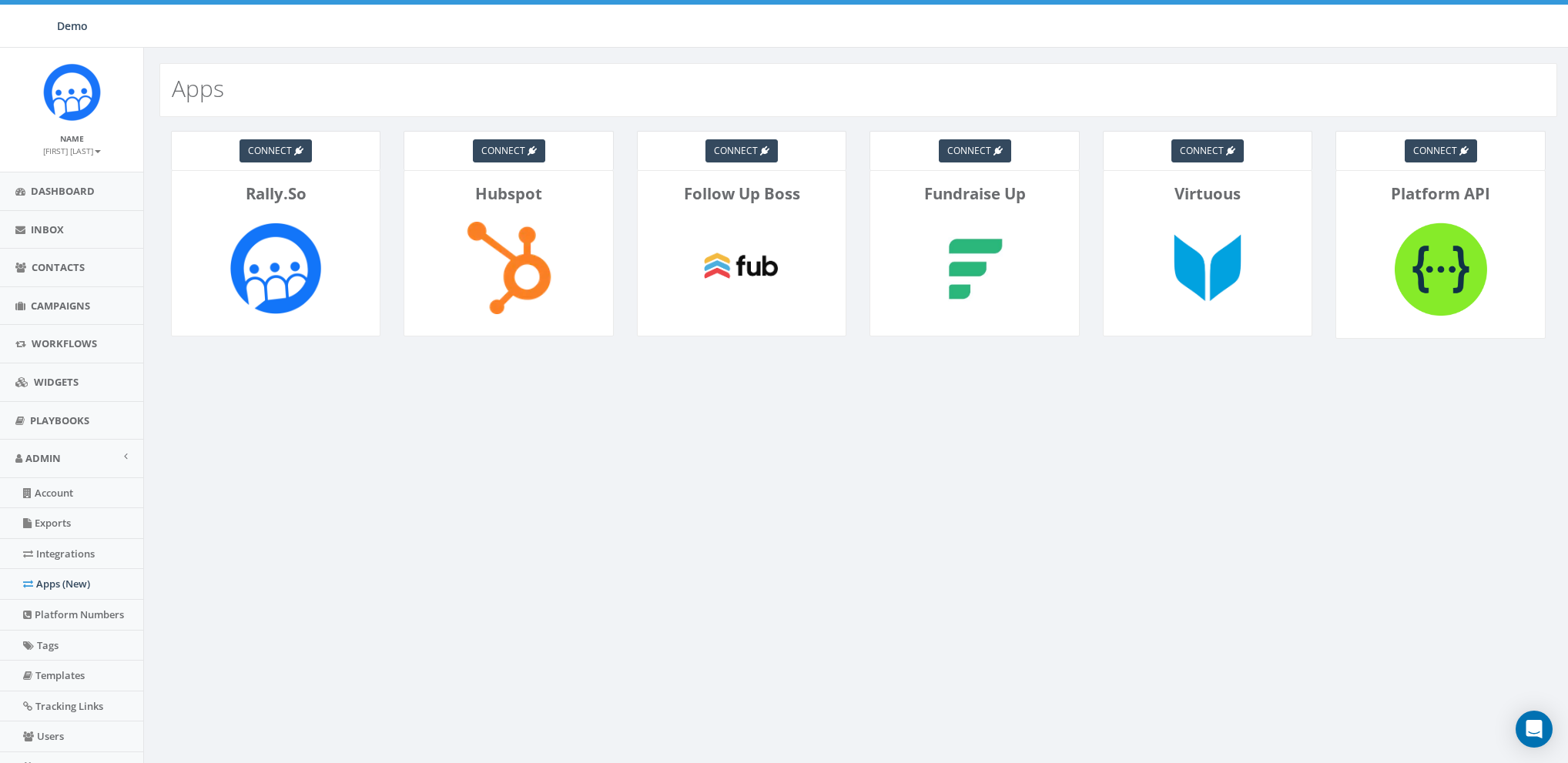 scroll, scrollTop: 0, scrollLeft: 0, axis: both 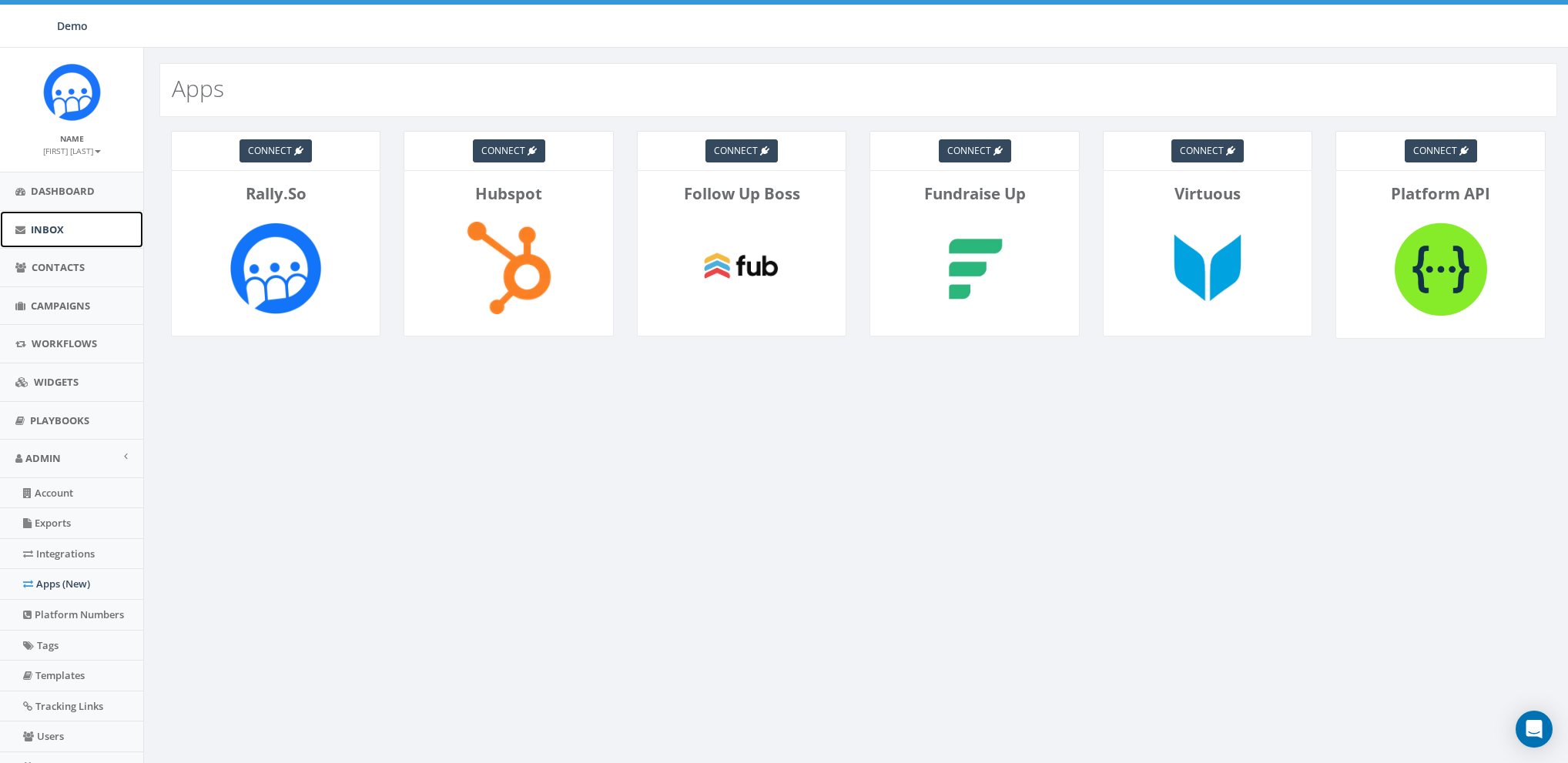 click on "Inbox" at bounding box center (72, 229) 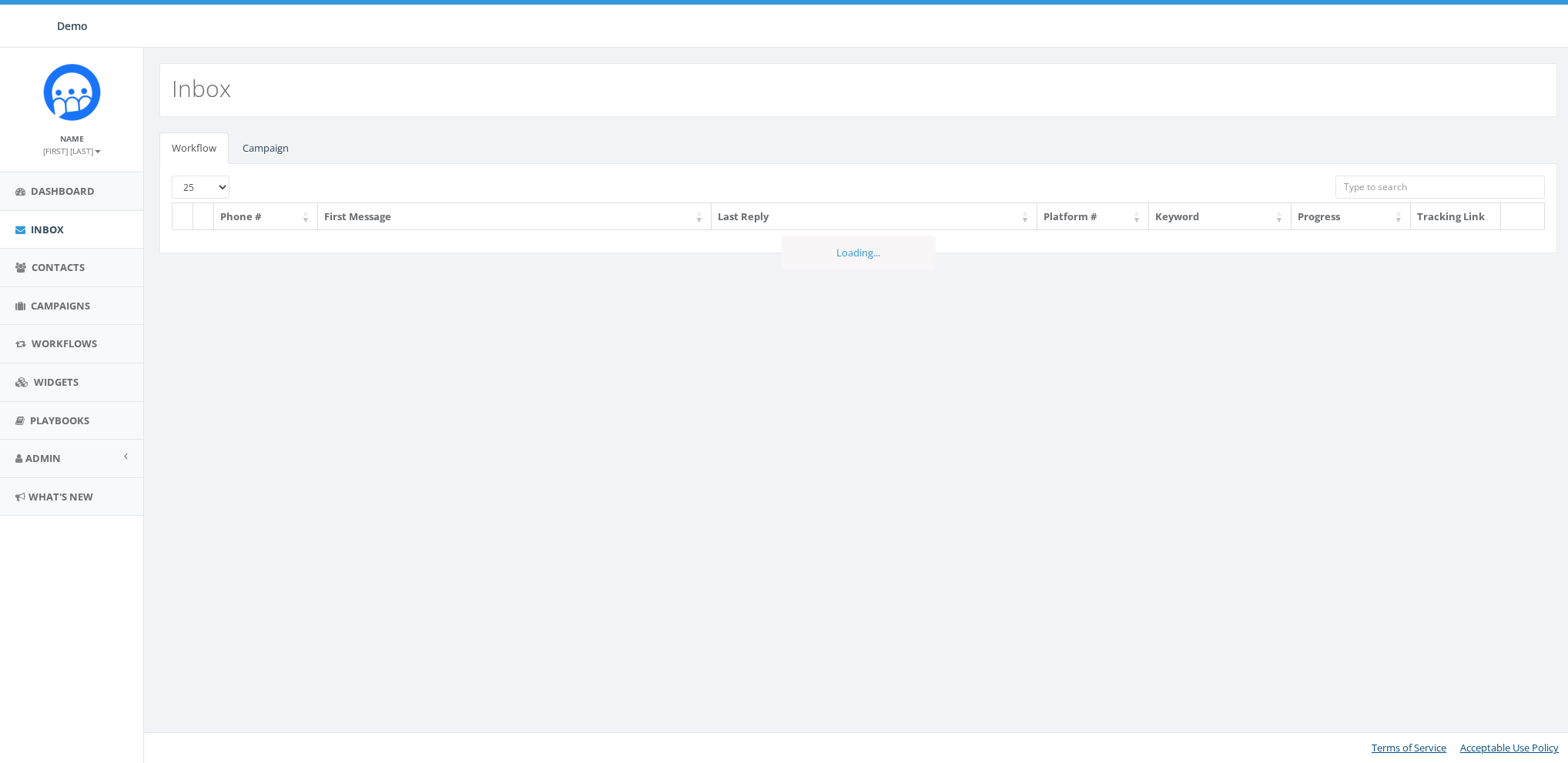 scroll, scrollTop: 0, scrollLeft: 0, axis: both 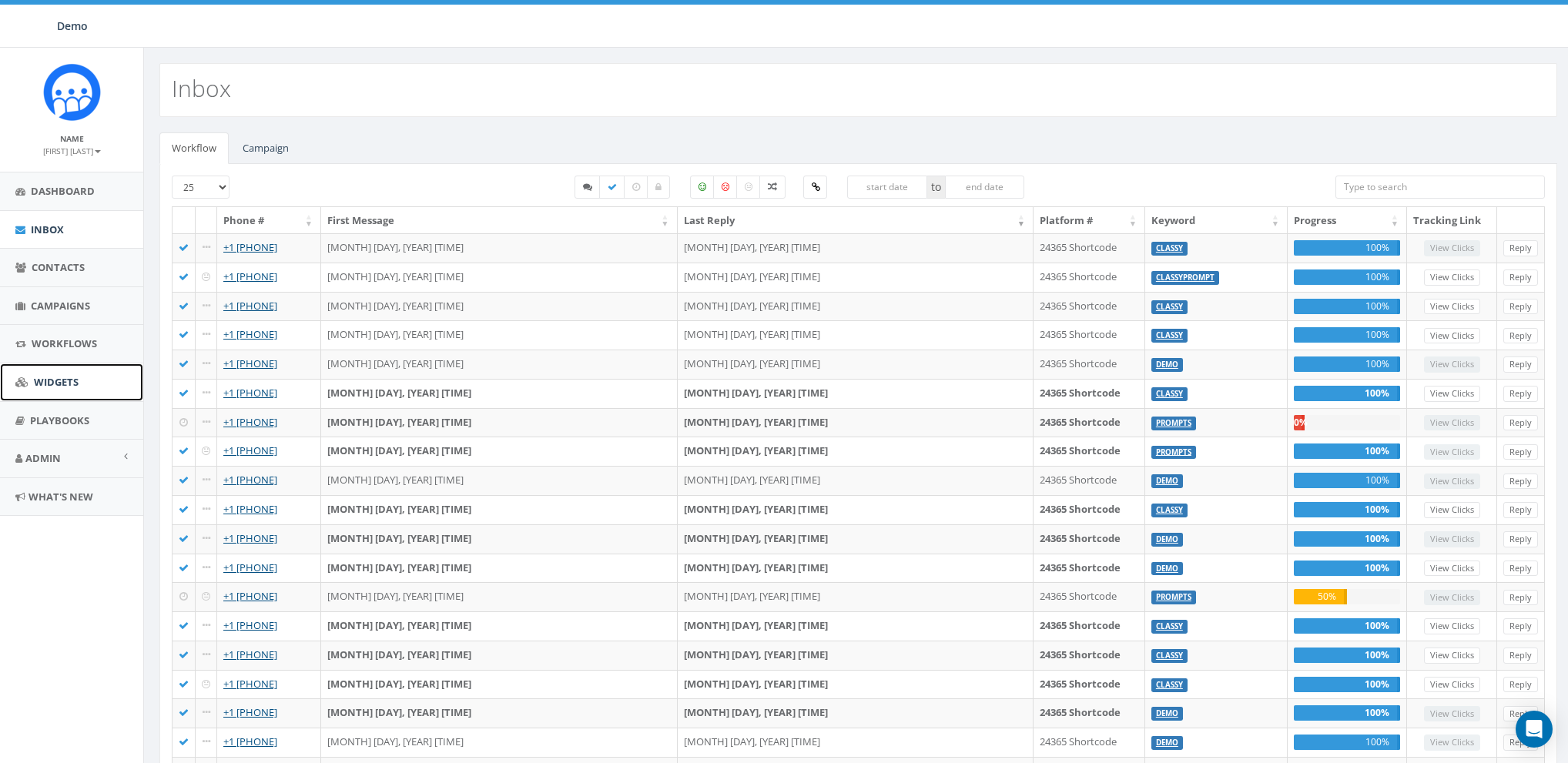 click on "Widgets" at bounding box center (56, 382) 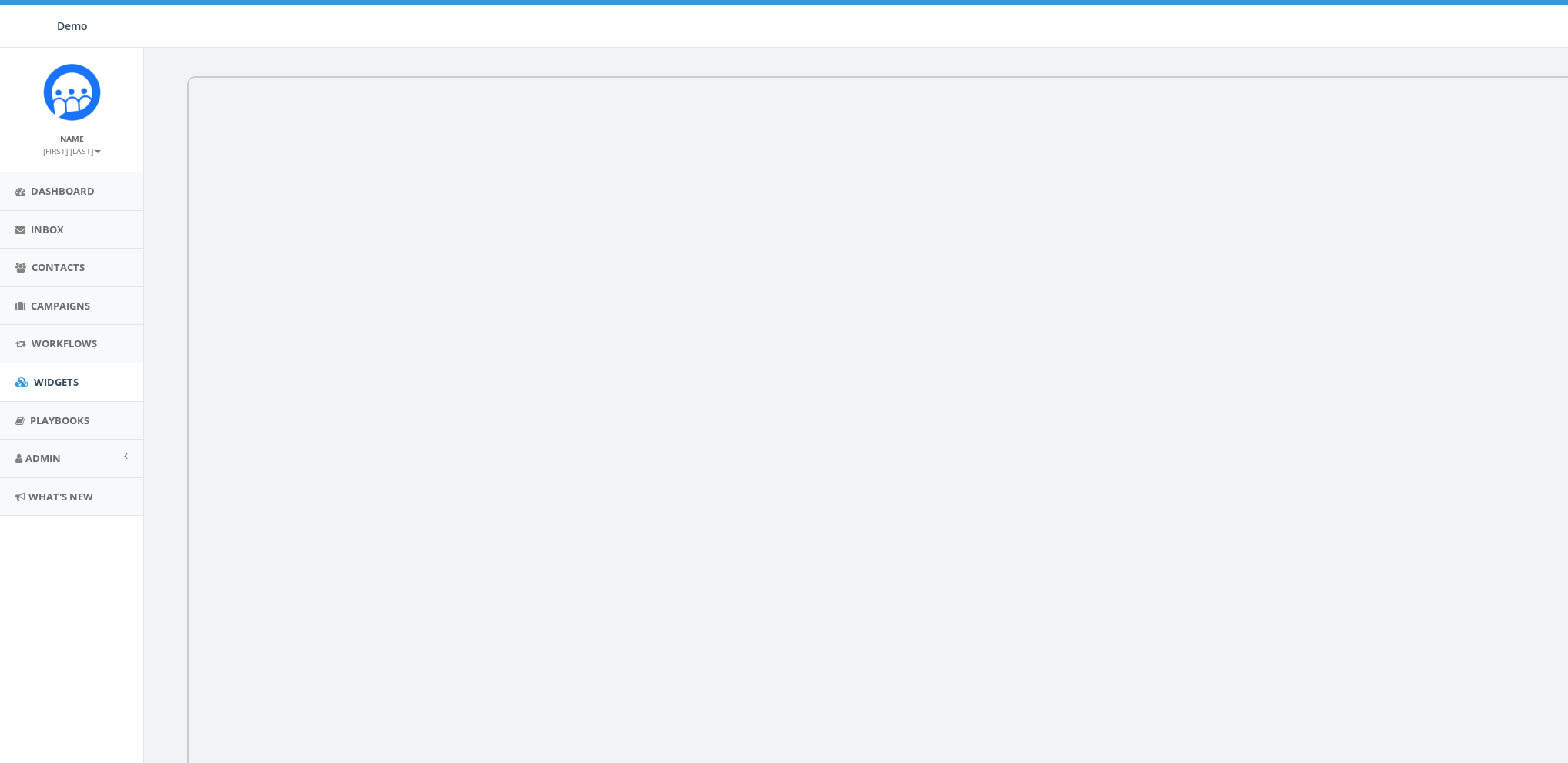 scroll, scrollTop: 0, scrollLeft: 0, axis: both 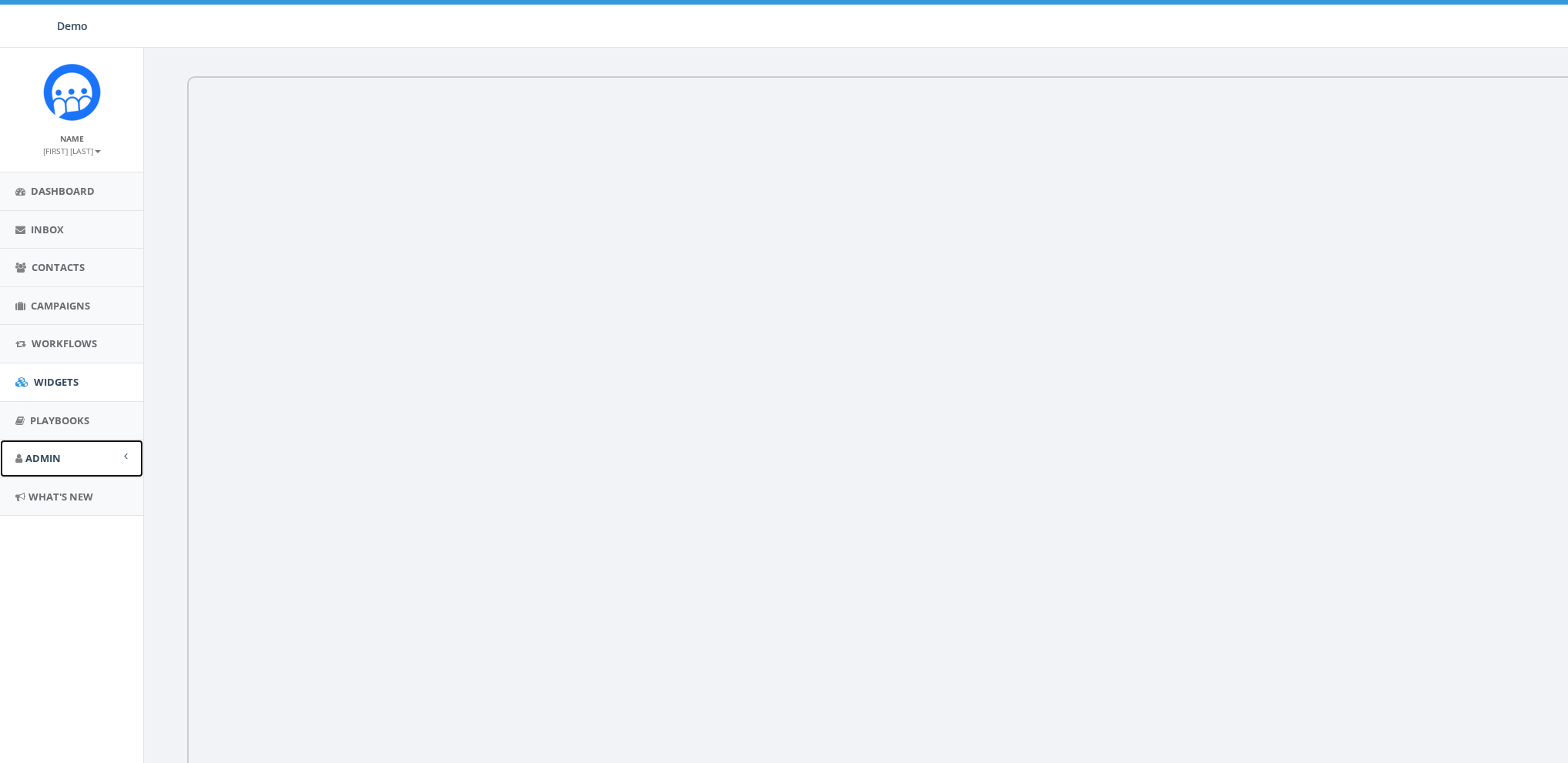 click on "Admin" at bounding box center [72, 458] 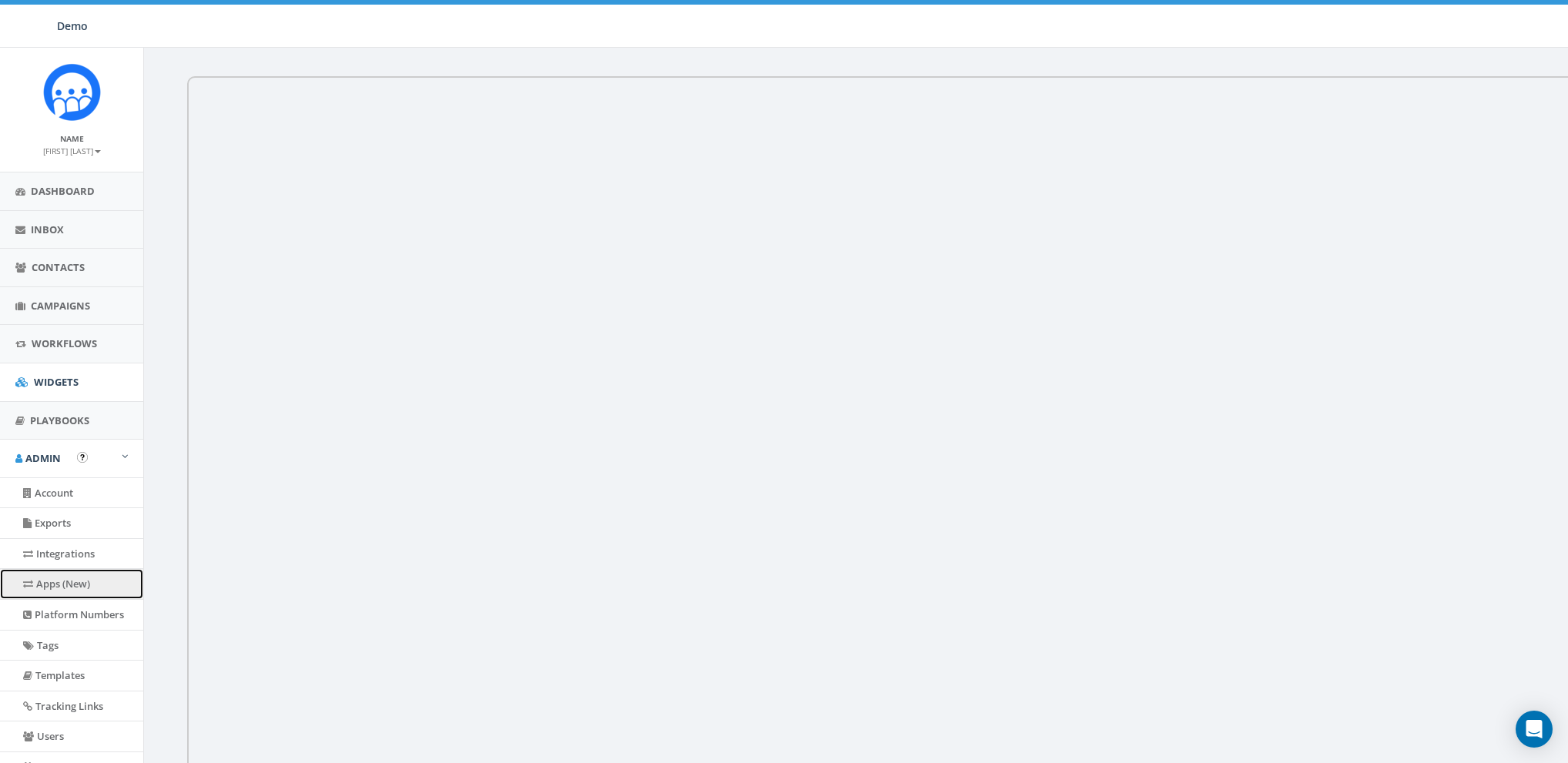click on "Apps (New)" at bounding box center [72, 584] 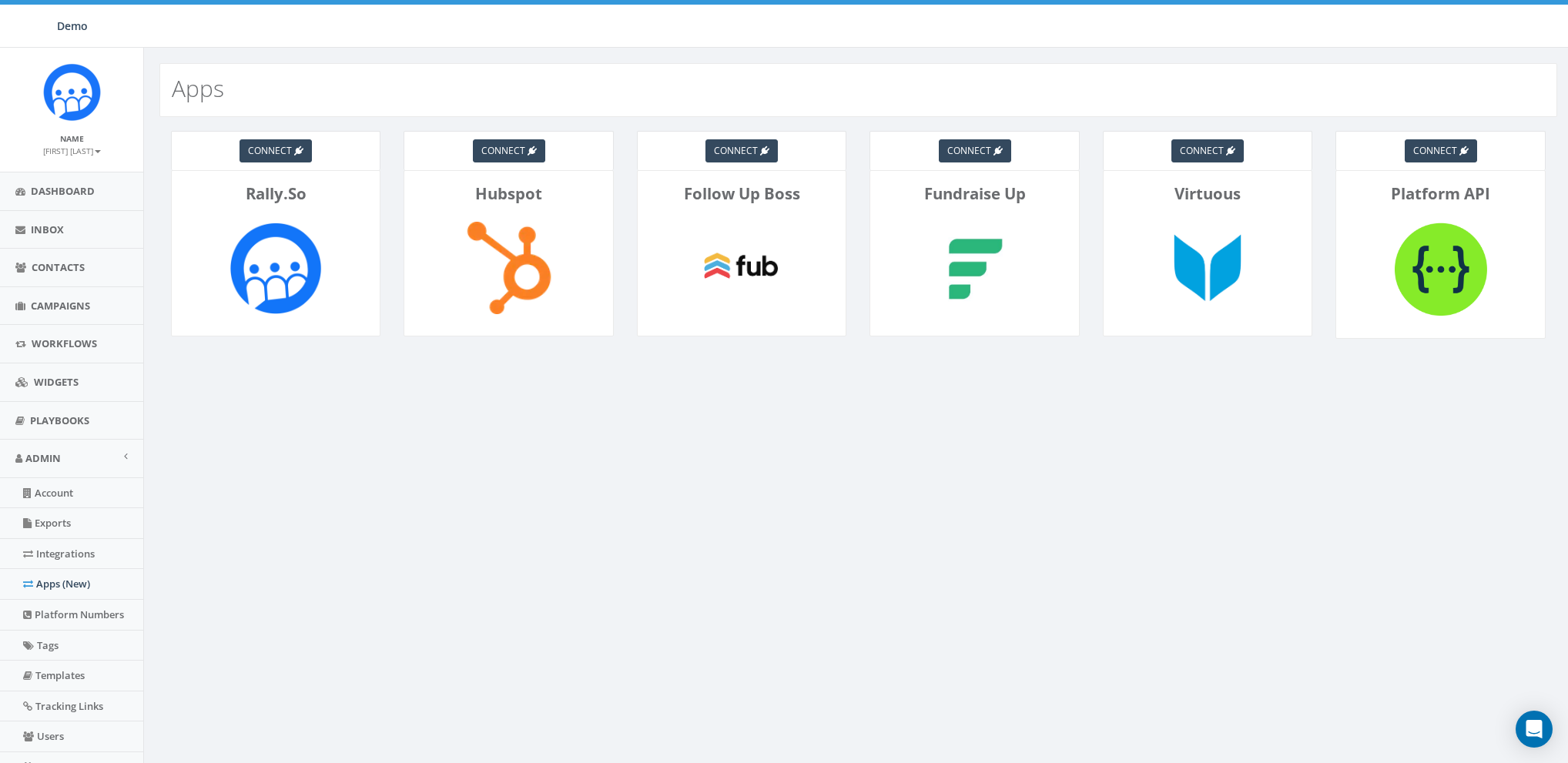 scroll, scrollTop: 0, scrollLeft: 0, axis: both 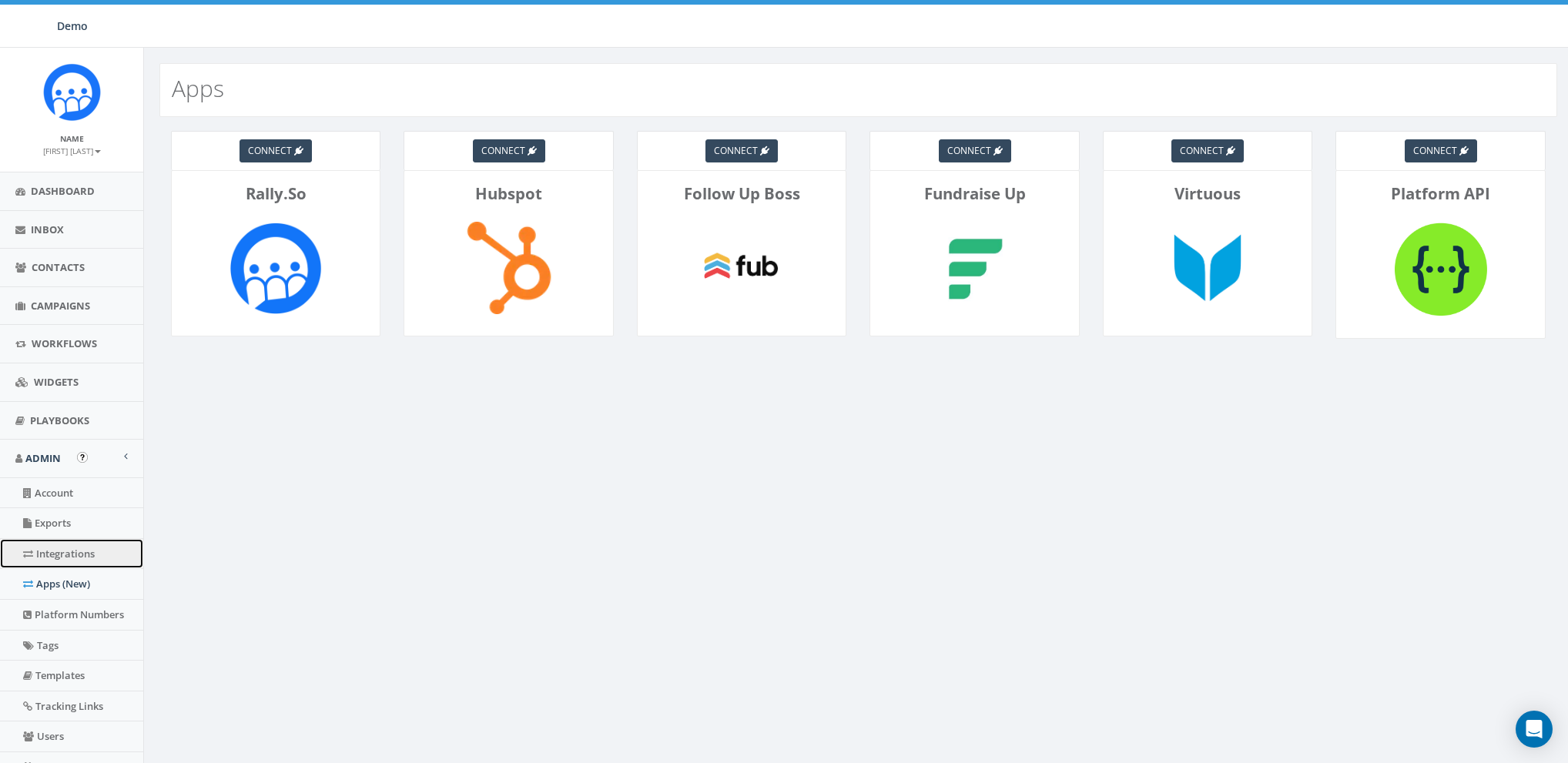 click on "Integrations" at bounding box center (72, 554) 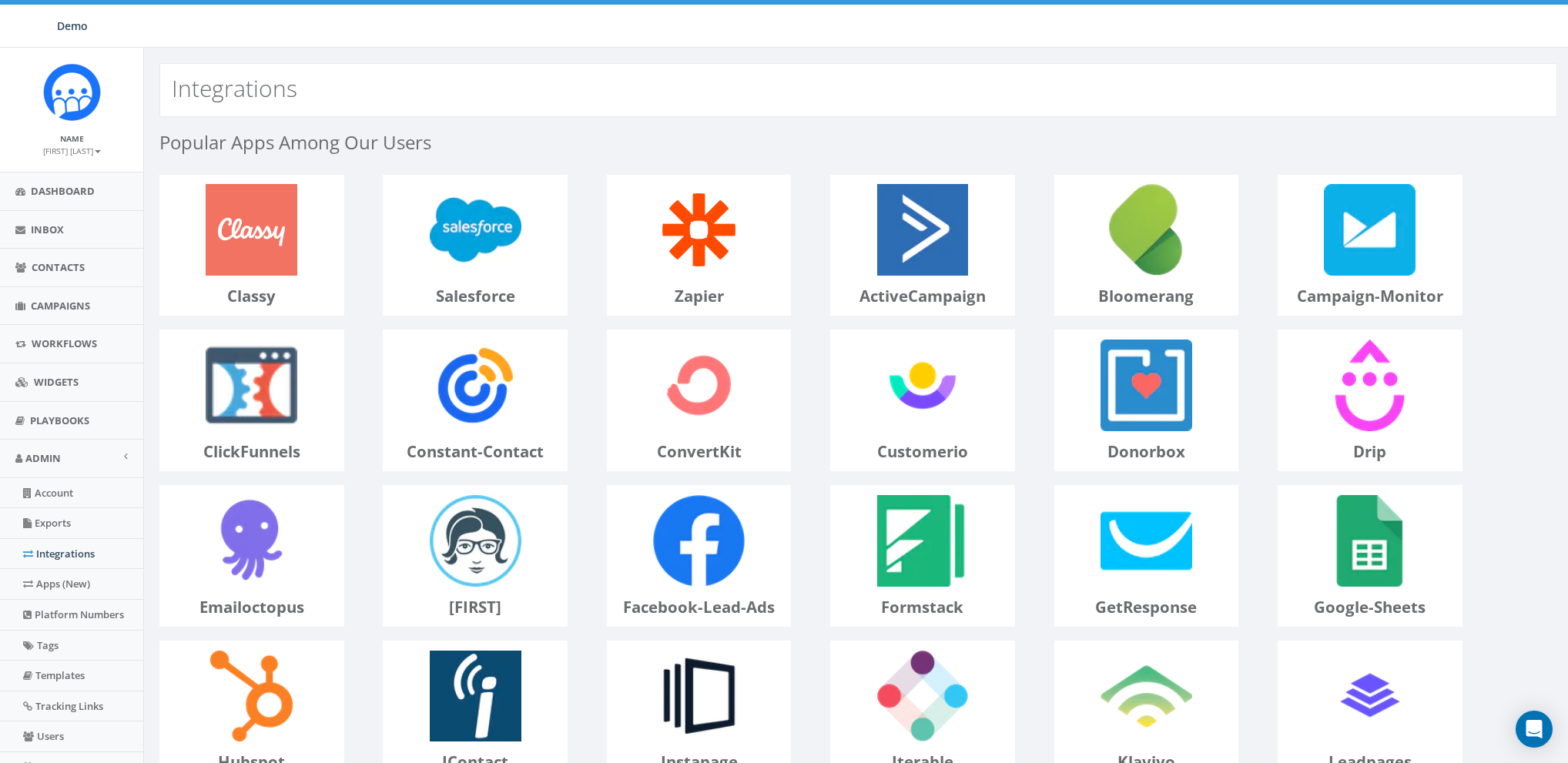 scroll, scrollTop: 0, scrollLeft: 0, axis: both 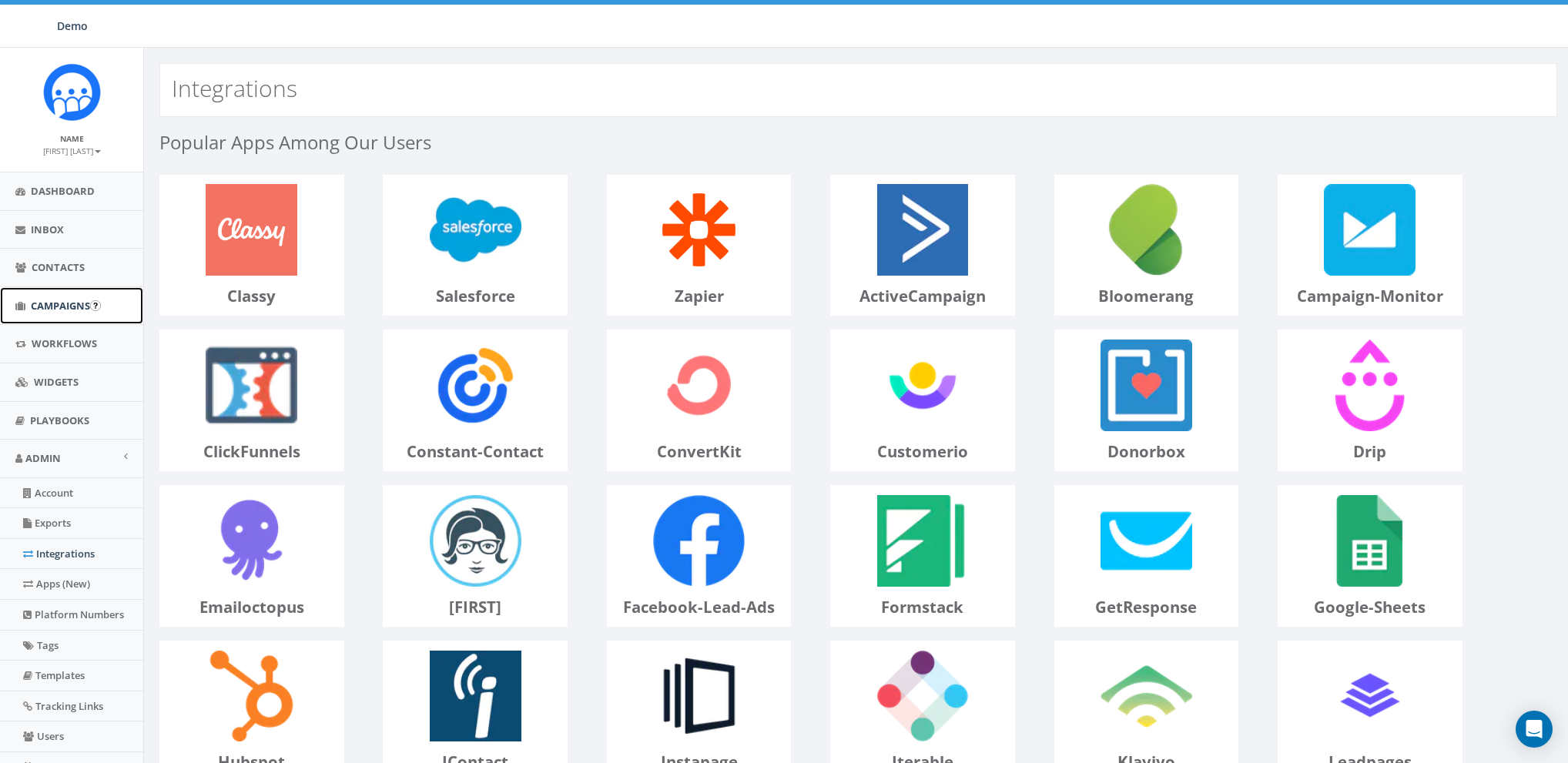 click on "Campaigns" at bounding box center [60, 306] 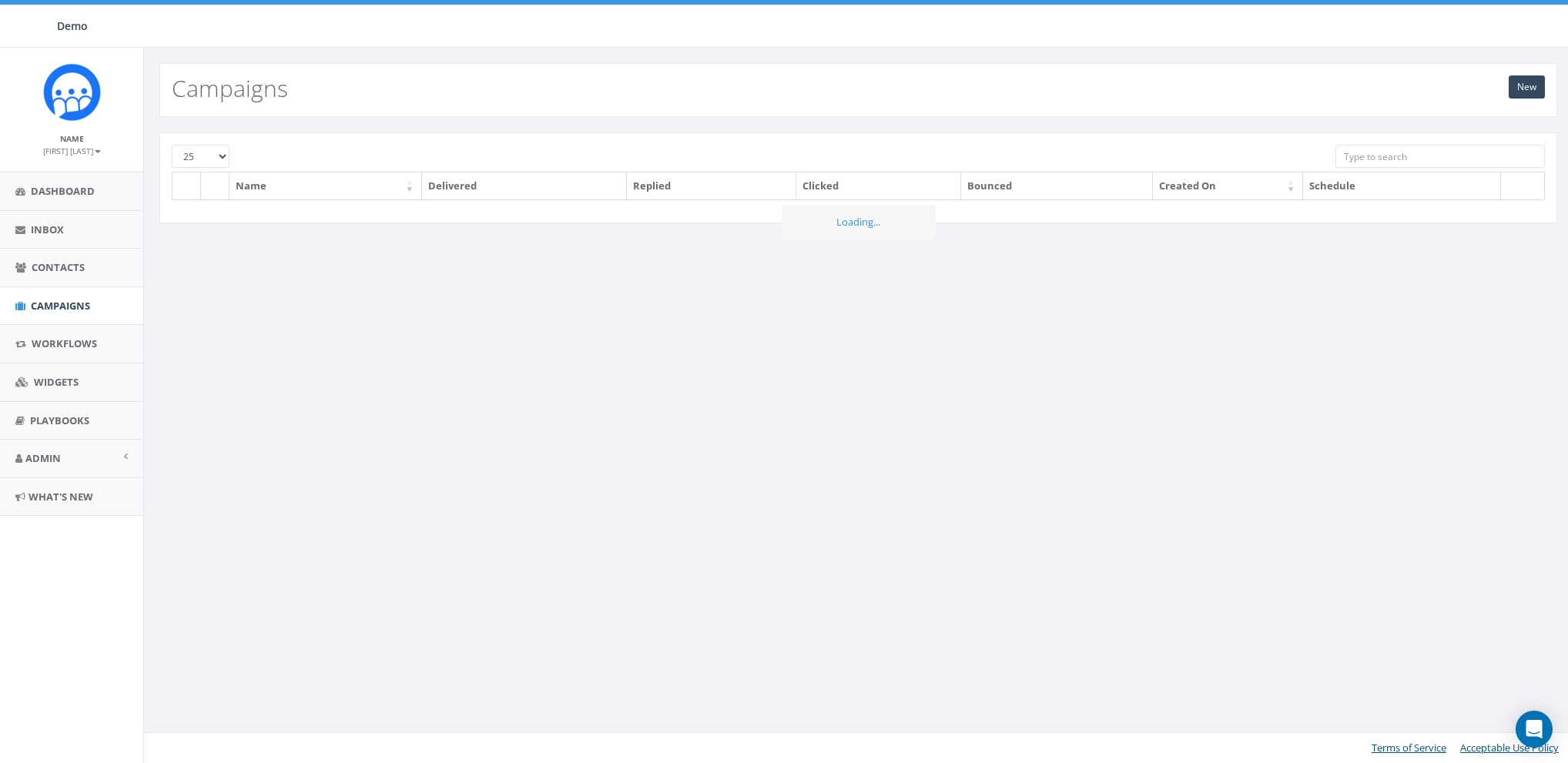 scroll, scrollTop: 0, scrollLeft: 0, axis: both 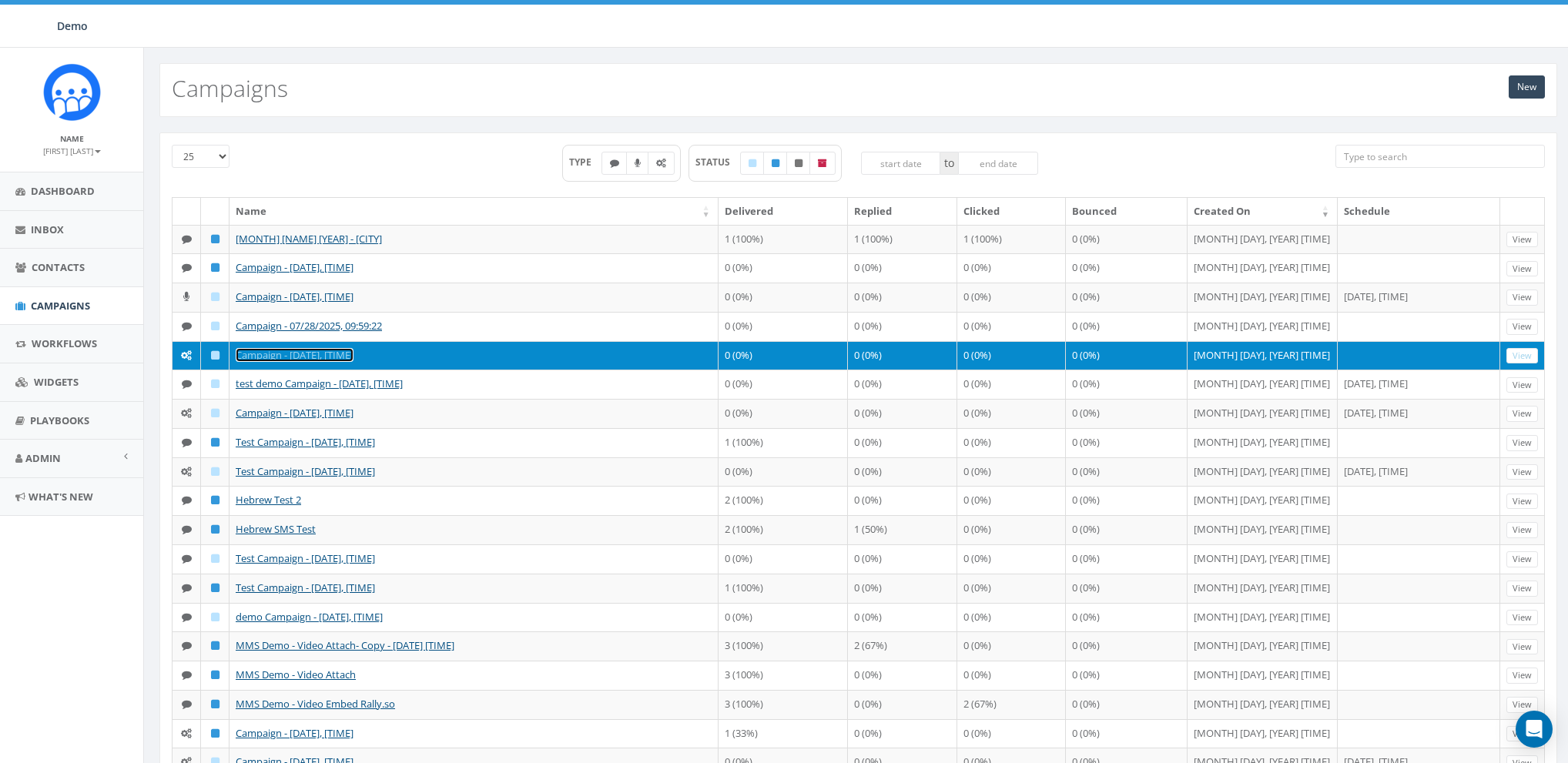 click on "Campaign - [DATE], [TIME]" at bounding box center [294, 355] 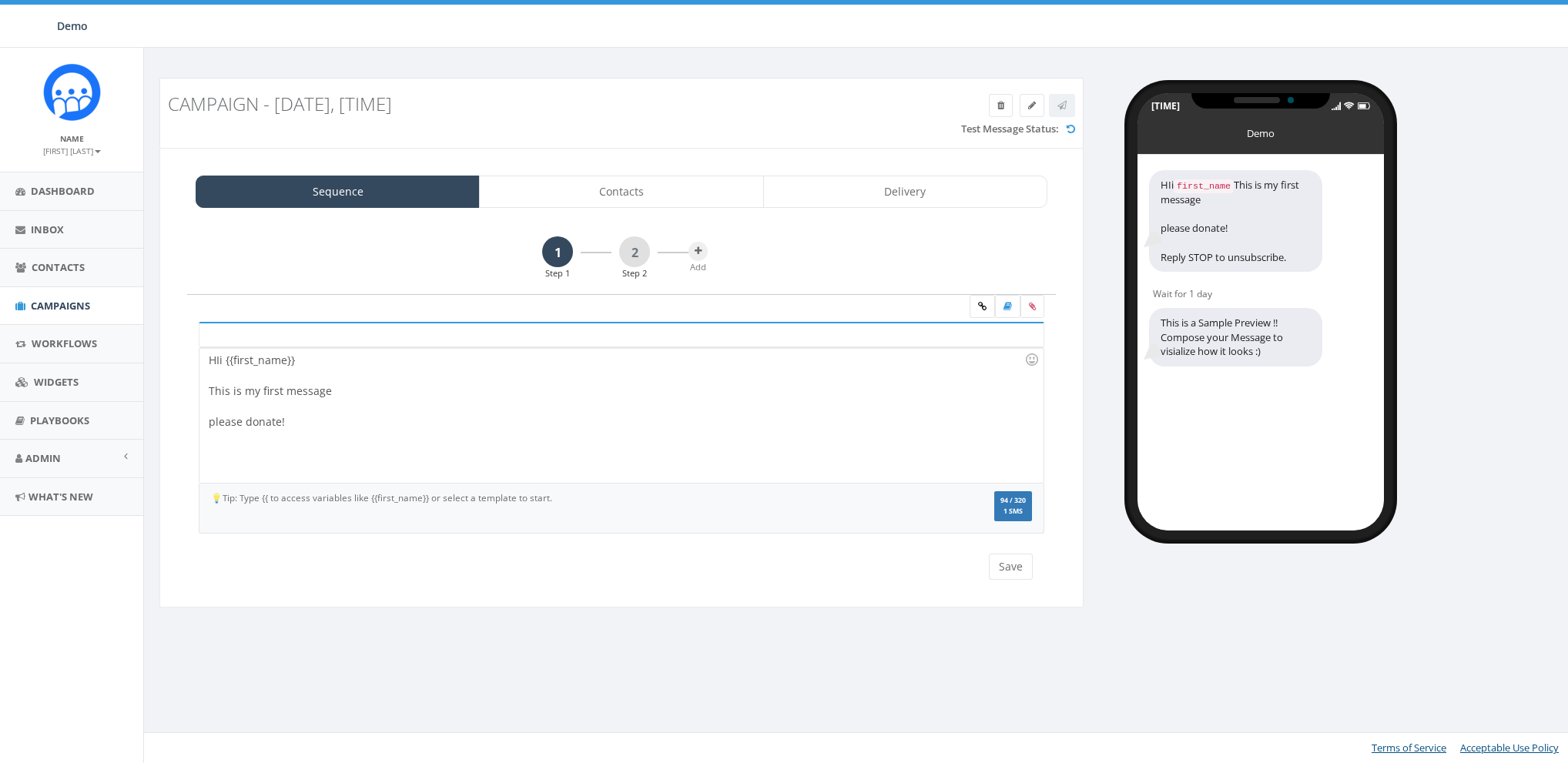 scroll, scrollTop: 0, scrollLeft: 0, axis: both 